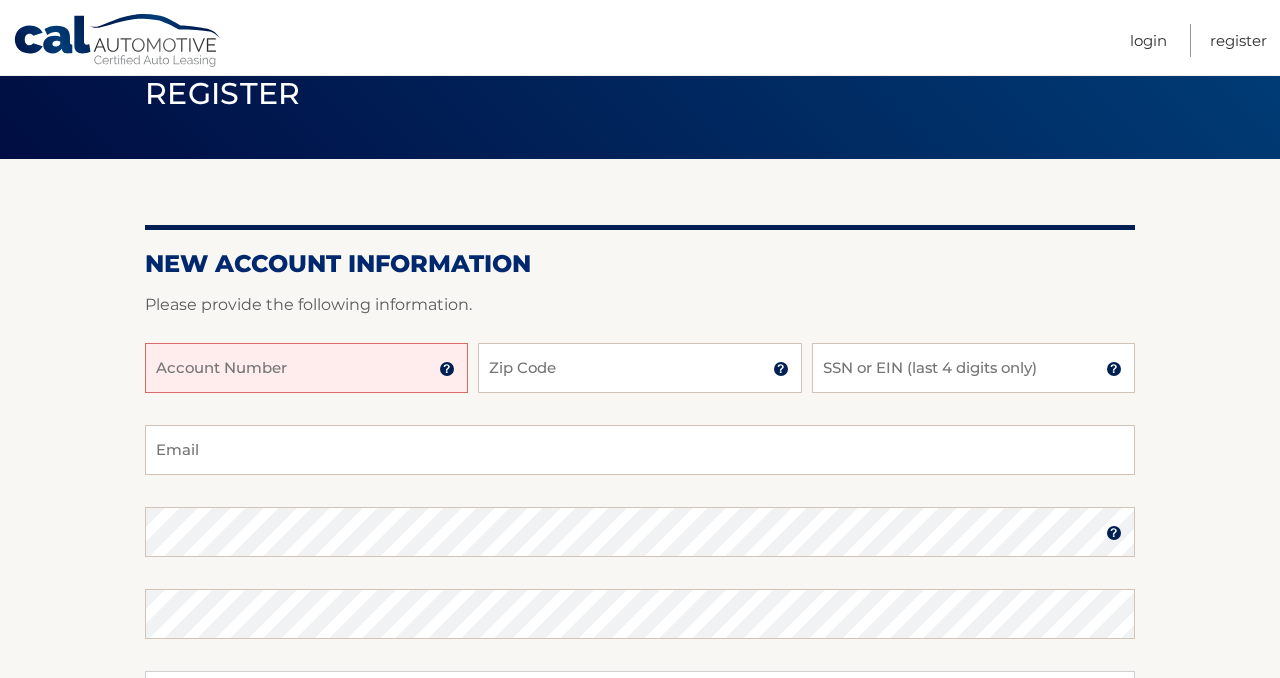 scroll, scrollTop: 90, scrollLeft: 0, axis: vertical 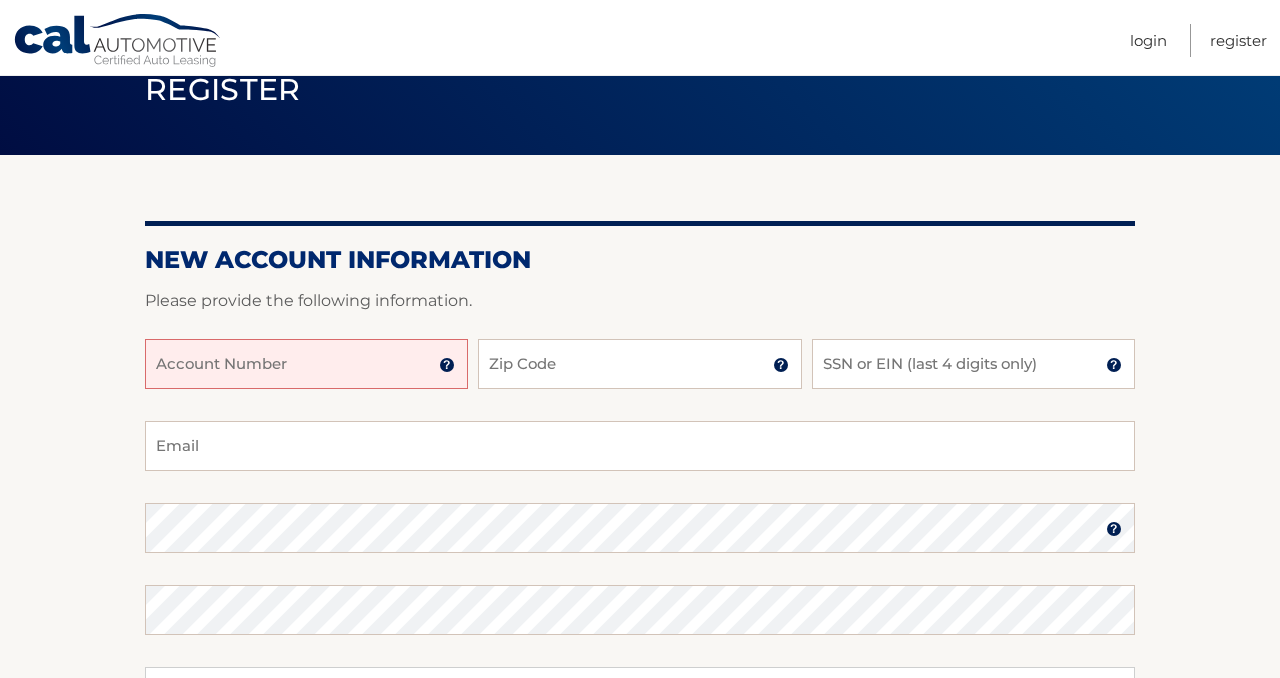 click on "Account Number" at bounding box center [306, 364] 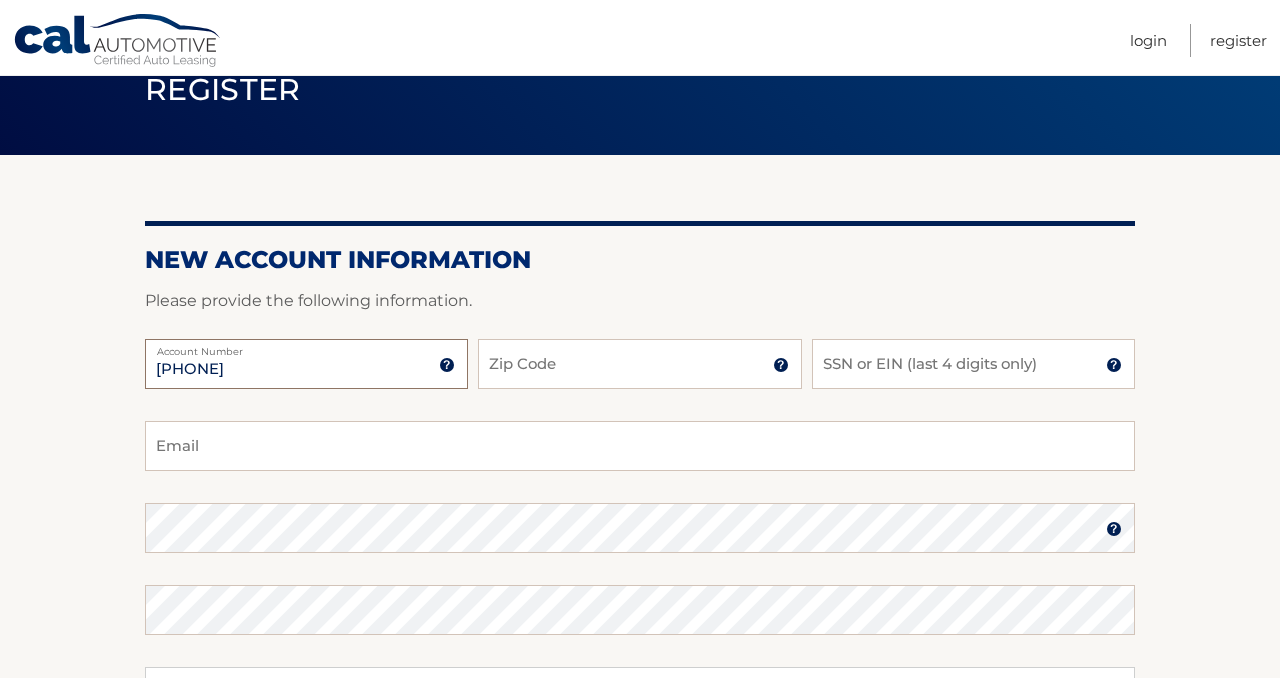 type on "[PHONE]" 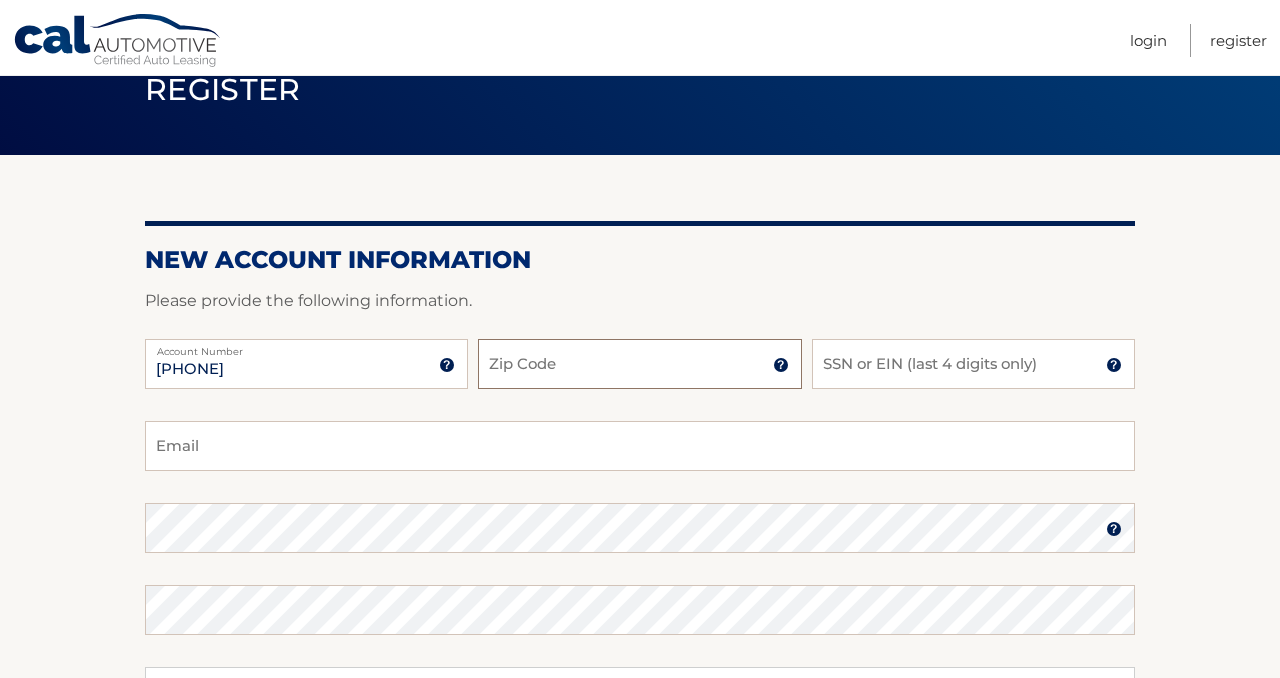 click on "Zip Code" at bounding box center [639, 364] 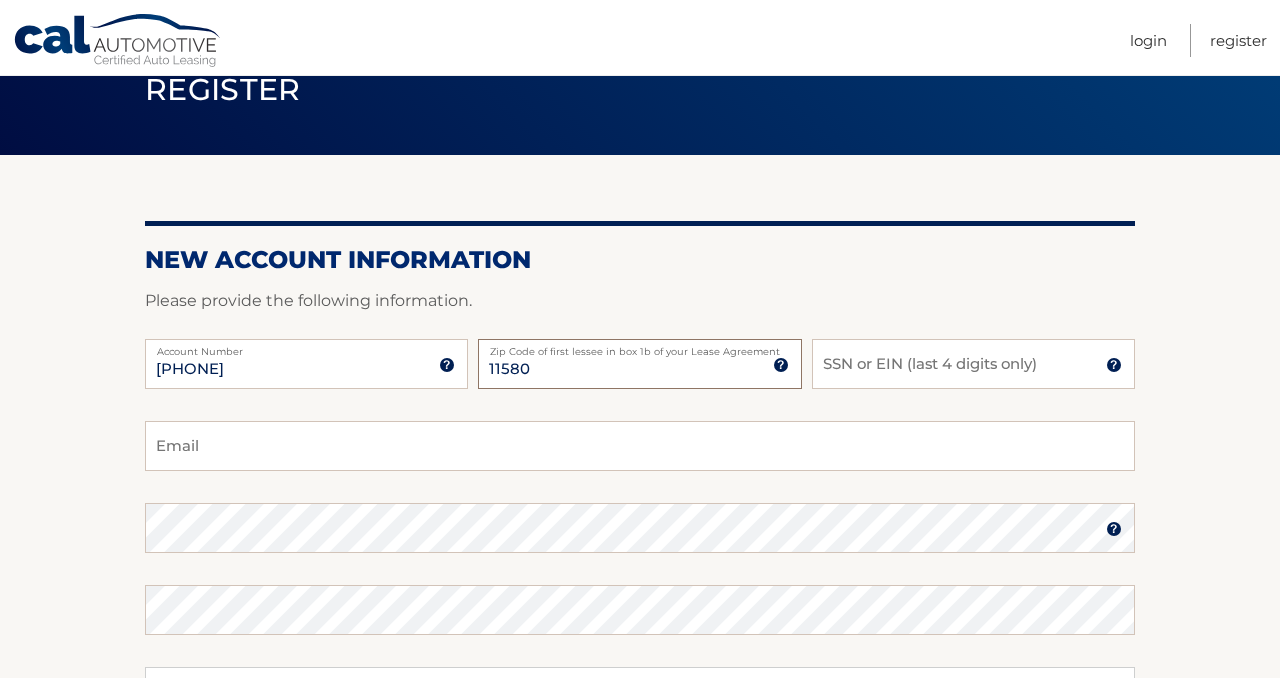 type on "11580" 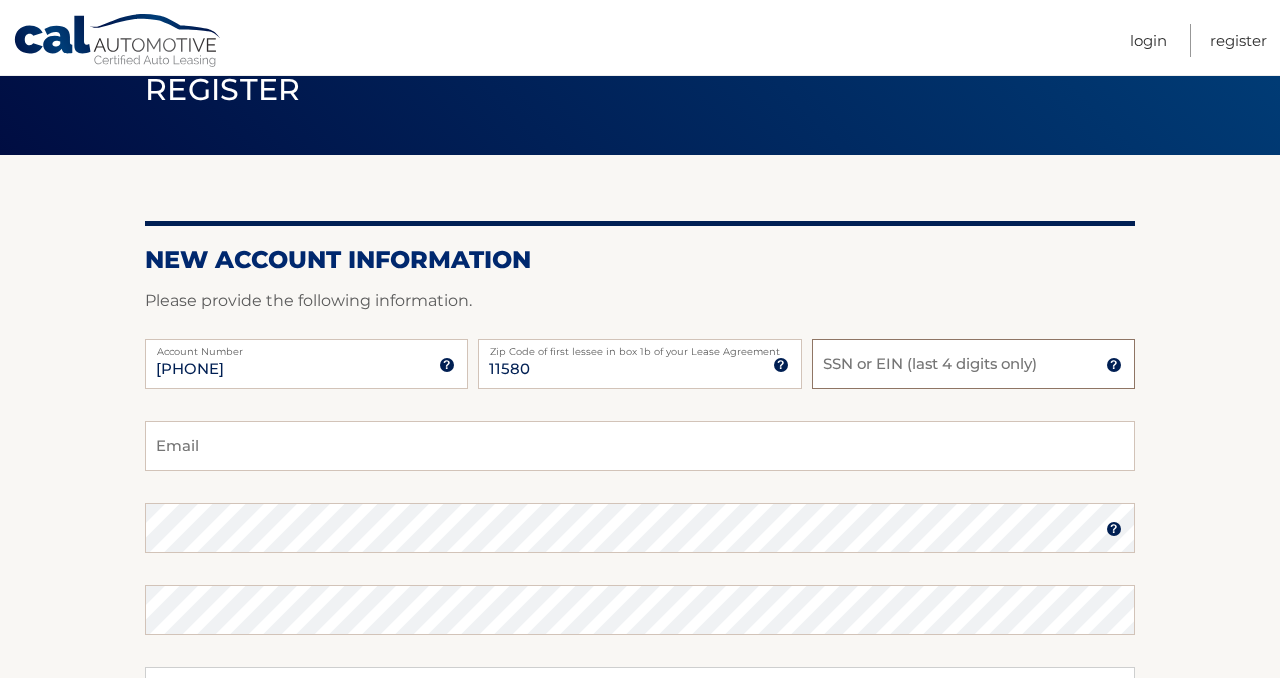 click on "SSN or EIN (last 4 digits only)" at bounding box center [973, 364] 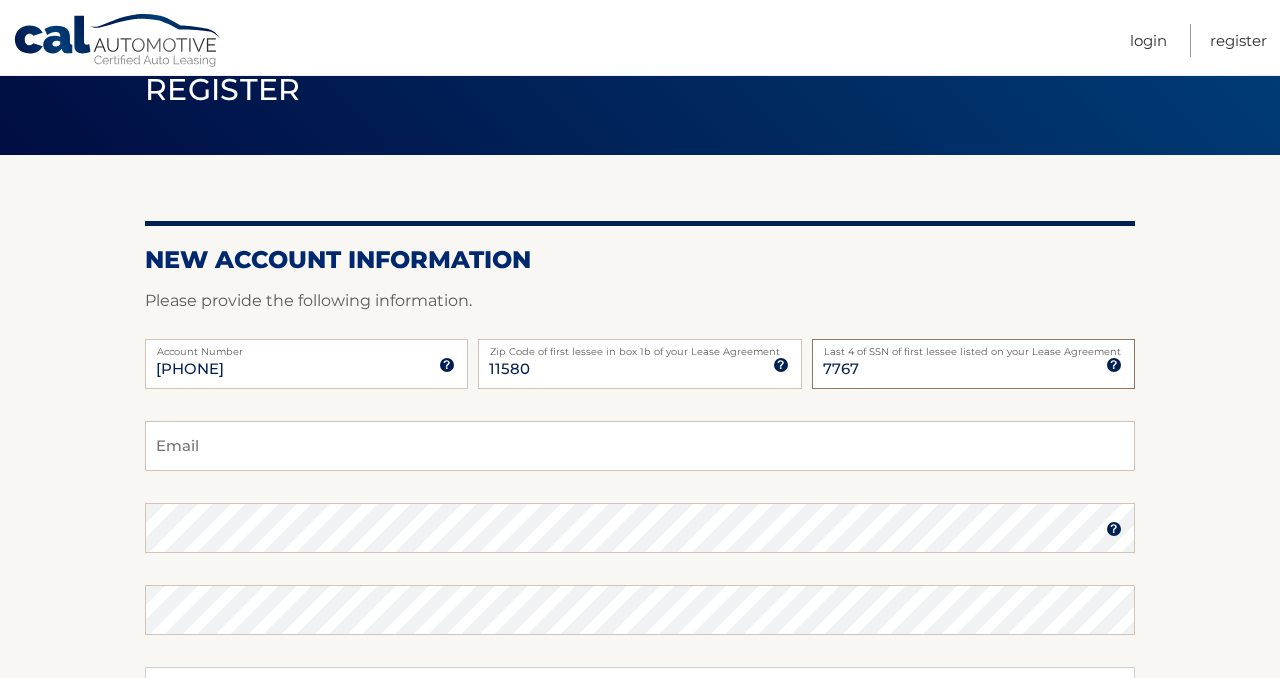 type on "7767" 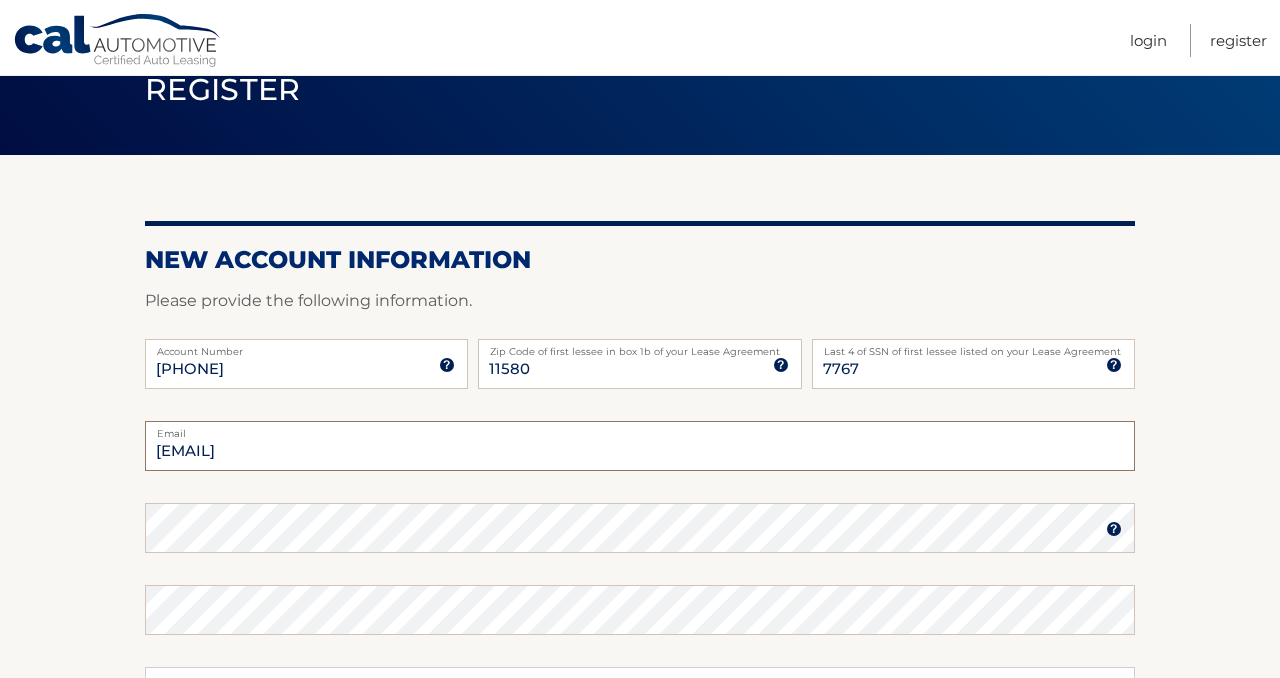 type on "vill1437@aol.com" 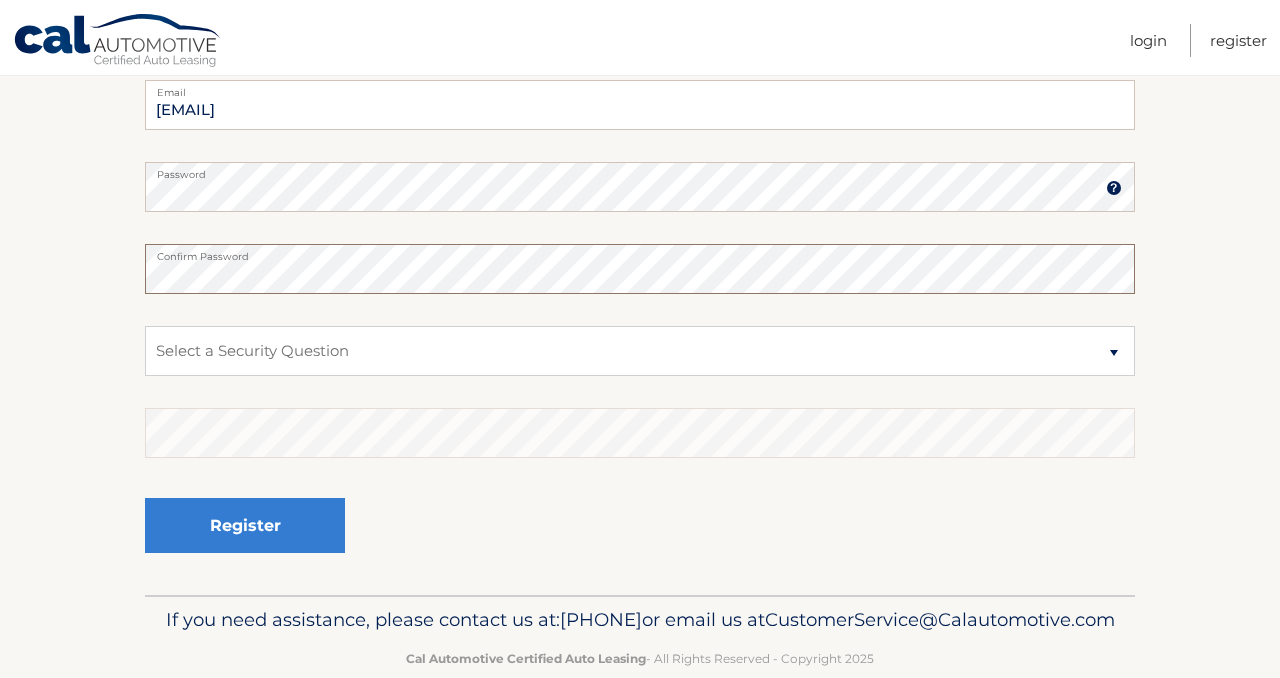 scroll, scrollTop: 432, scrollLeft: 0, axis: vertical 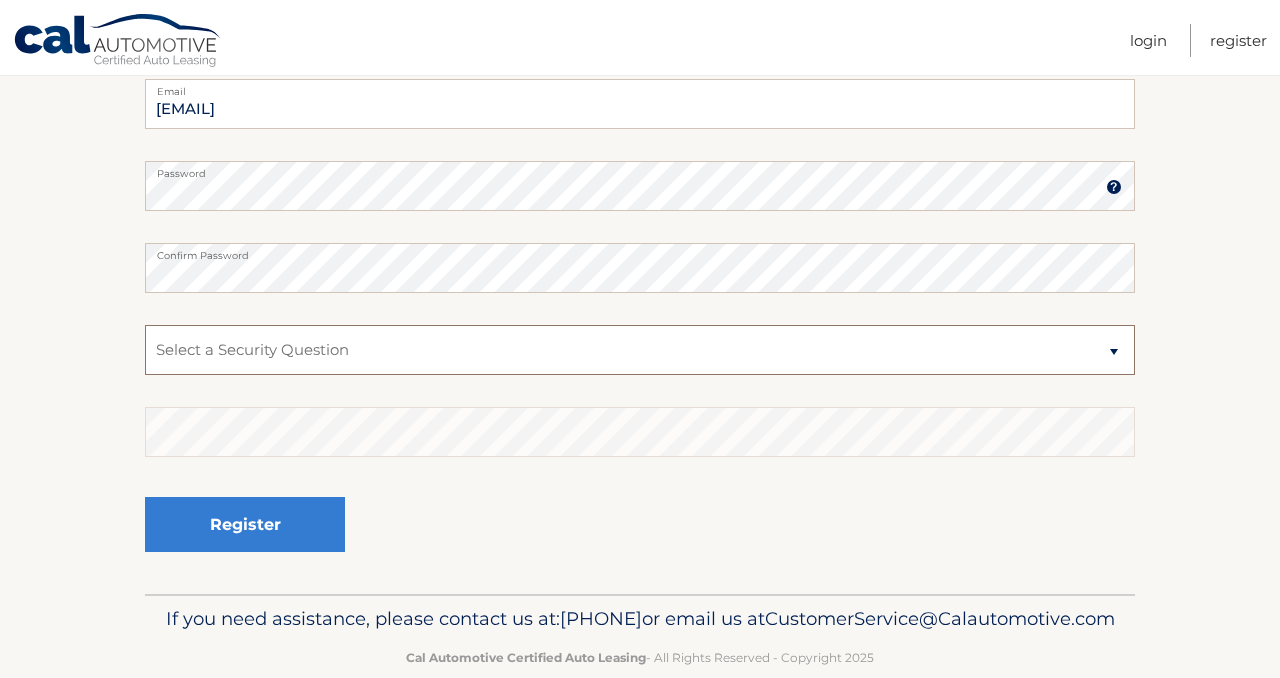click on "Select a Security Question
What was the name of your elementary school?
What is your mother’s maiden name?
What street did you live on in the third grade?
In what city or town was your first job?
What was your childhood phone number including area code? (e.g., 000-000-0000)" at bounding box center [640, 350] 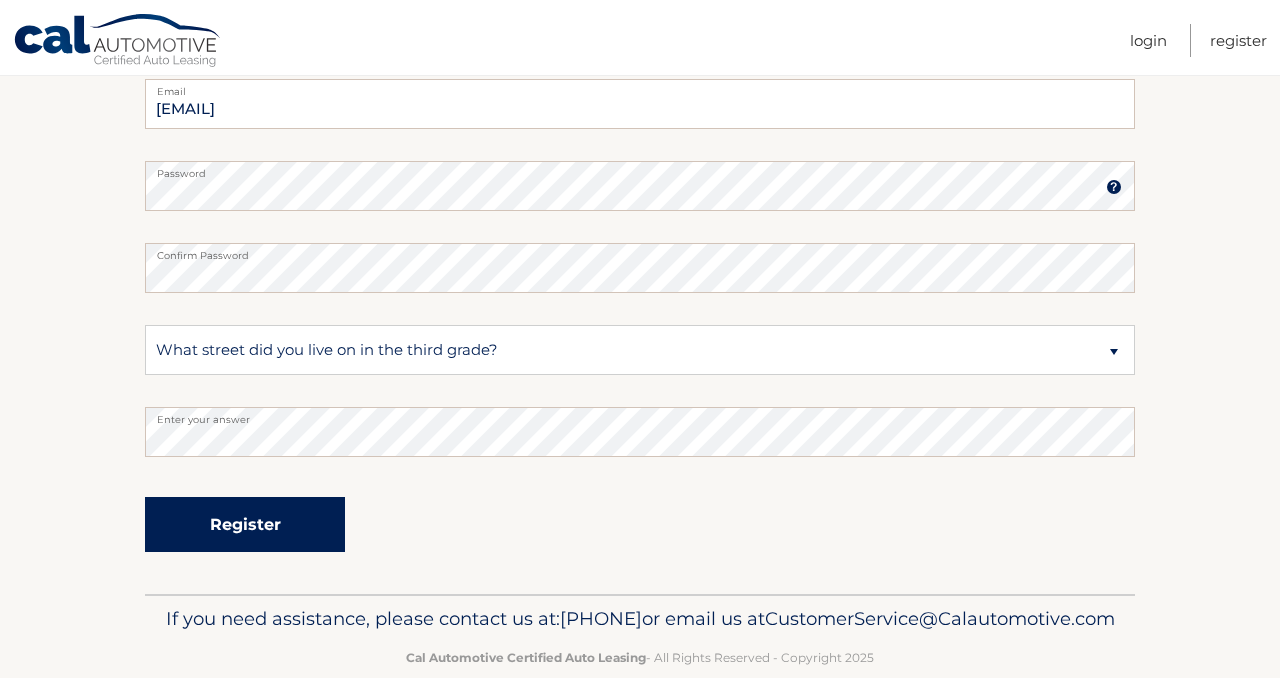 click on "Register" at bounding box center (245, 524) 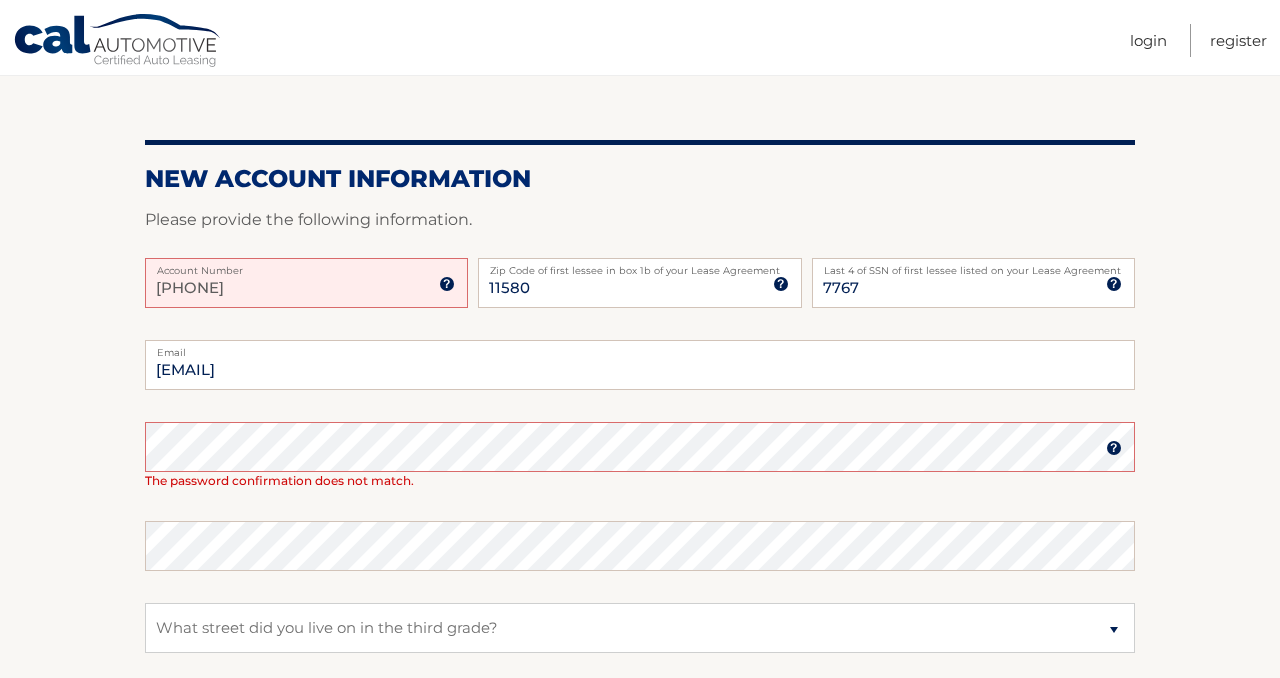 scroll, scrollTop: 238, scrollLeft: 0, axis: vertical 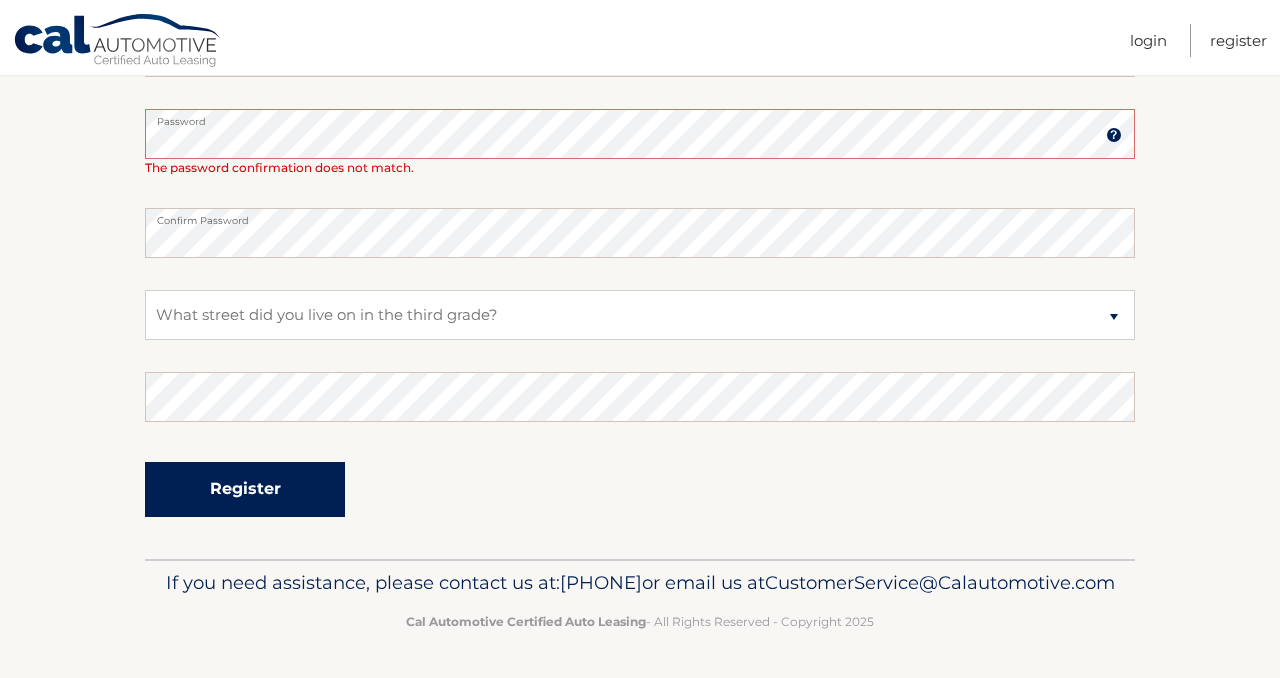 click on "Register" at bounding box center [245, 489] 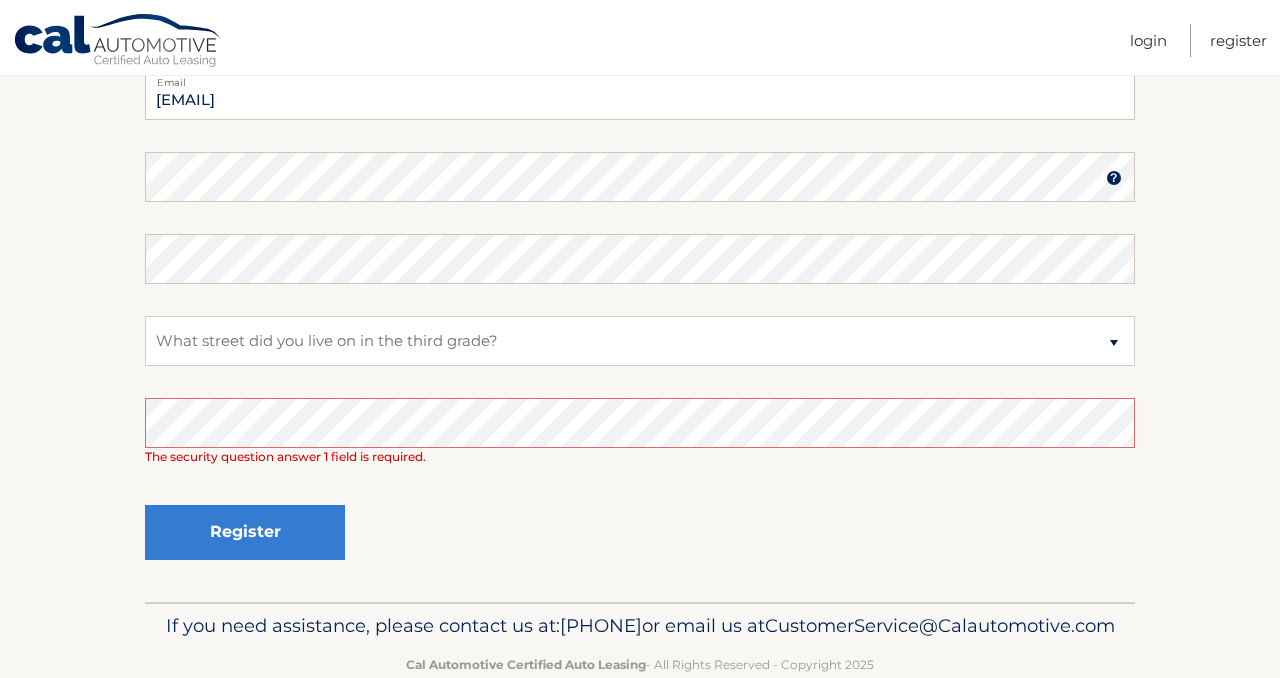 scroll, scrollTop: 505, scrollLeft: 0, axis: vertical 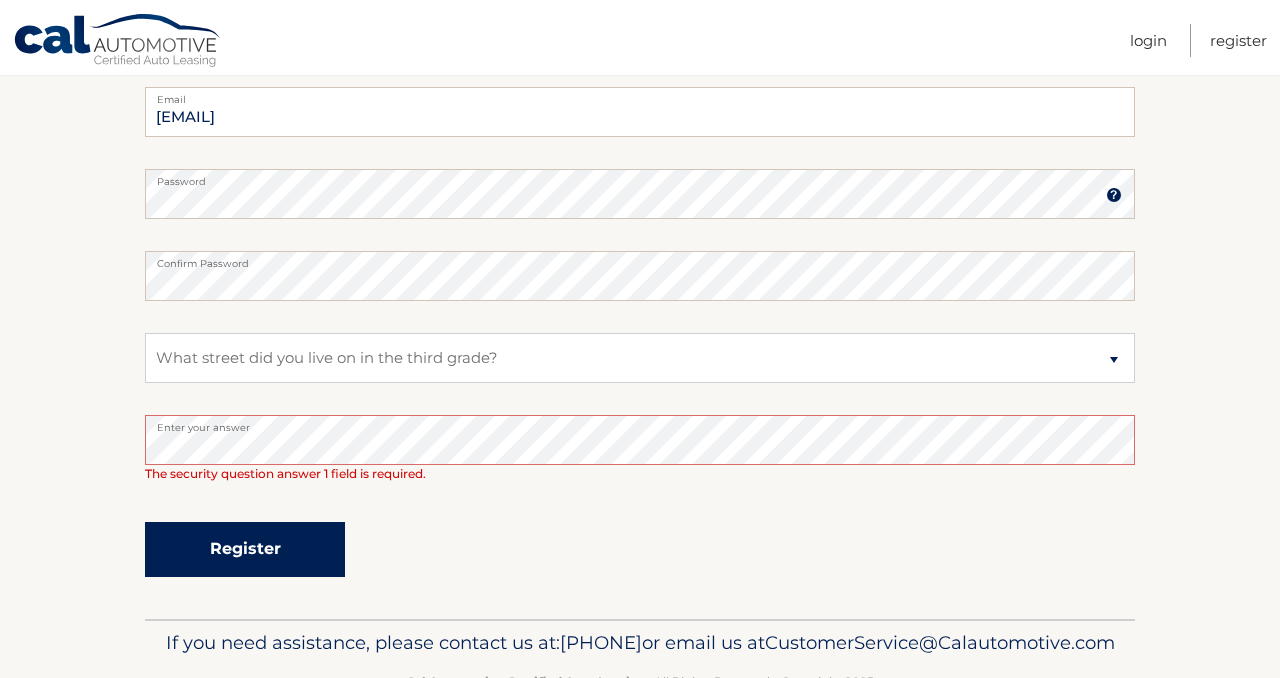 click on "Register" at bounding box center (245, 549) 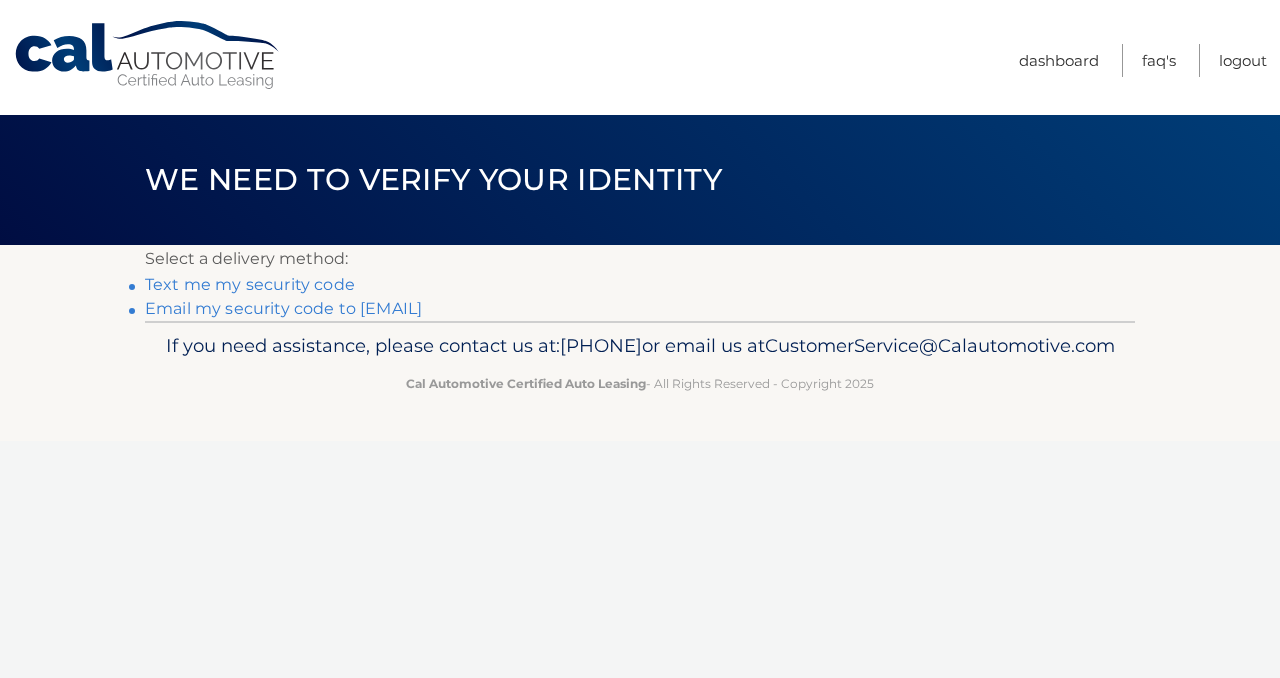 scroll, scrollTop: 0, scrollLeft: 0, axis: both 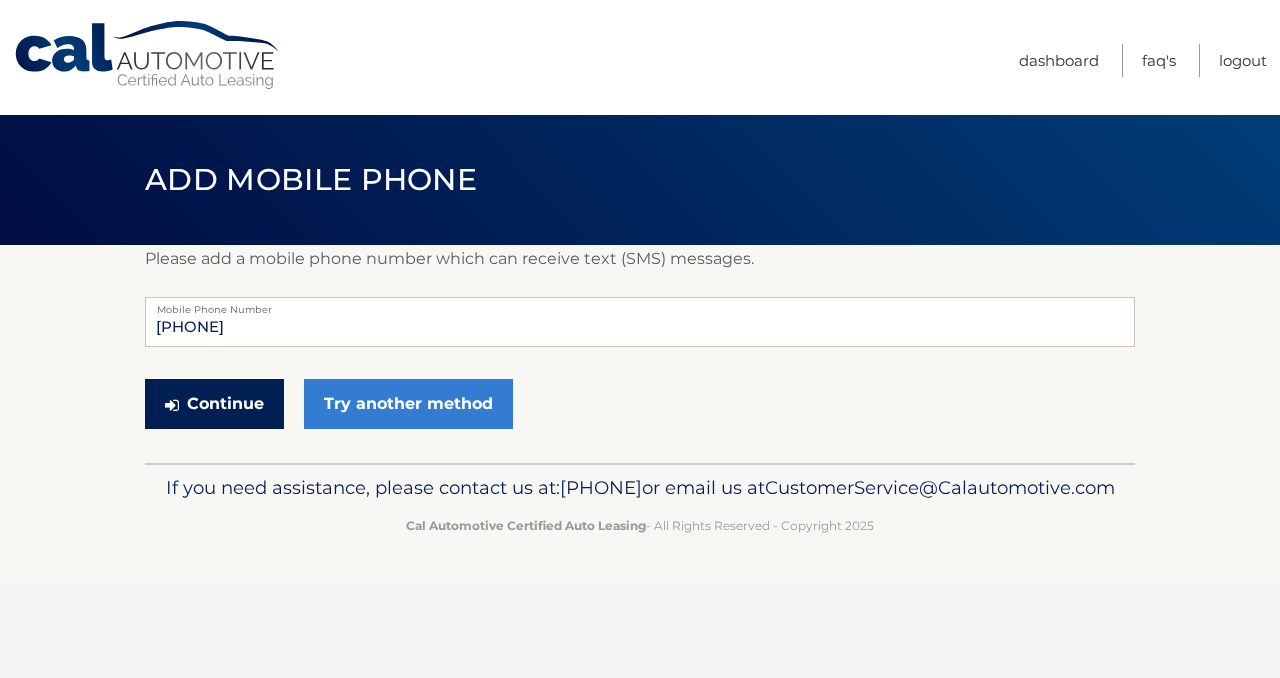 click on "Continue" at bounding box center [214, 404] 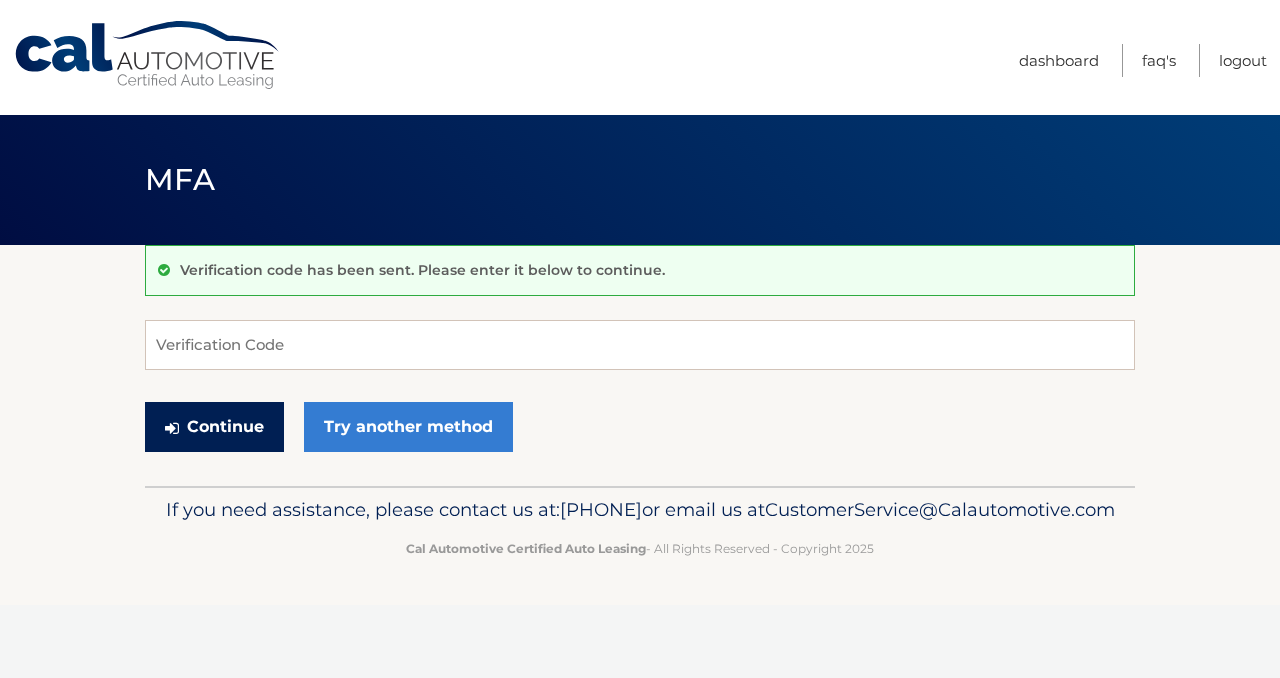 scroll, scrollTop: 0, scrollLeft: 0, axis: both 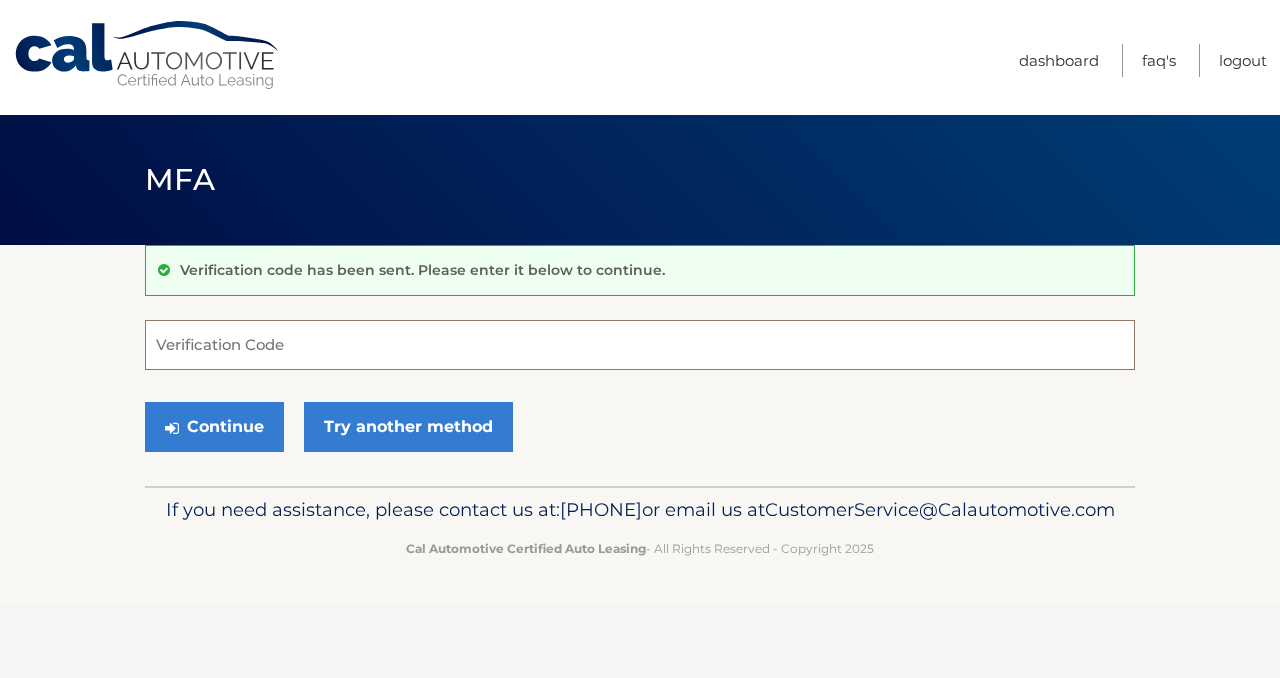 click on "Verification Code" at bounding box center [640, 345] 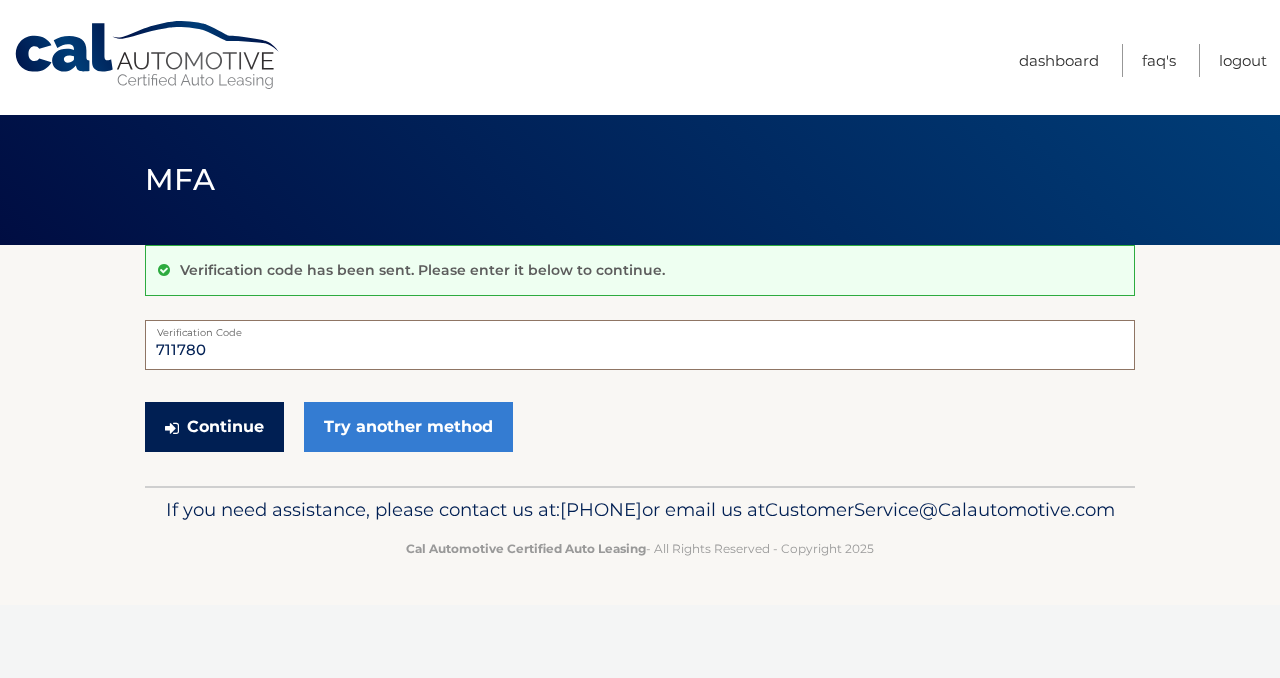 type on "711780" 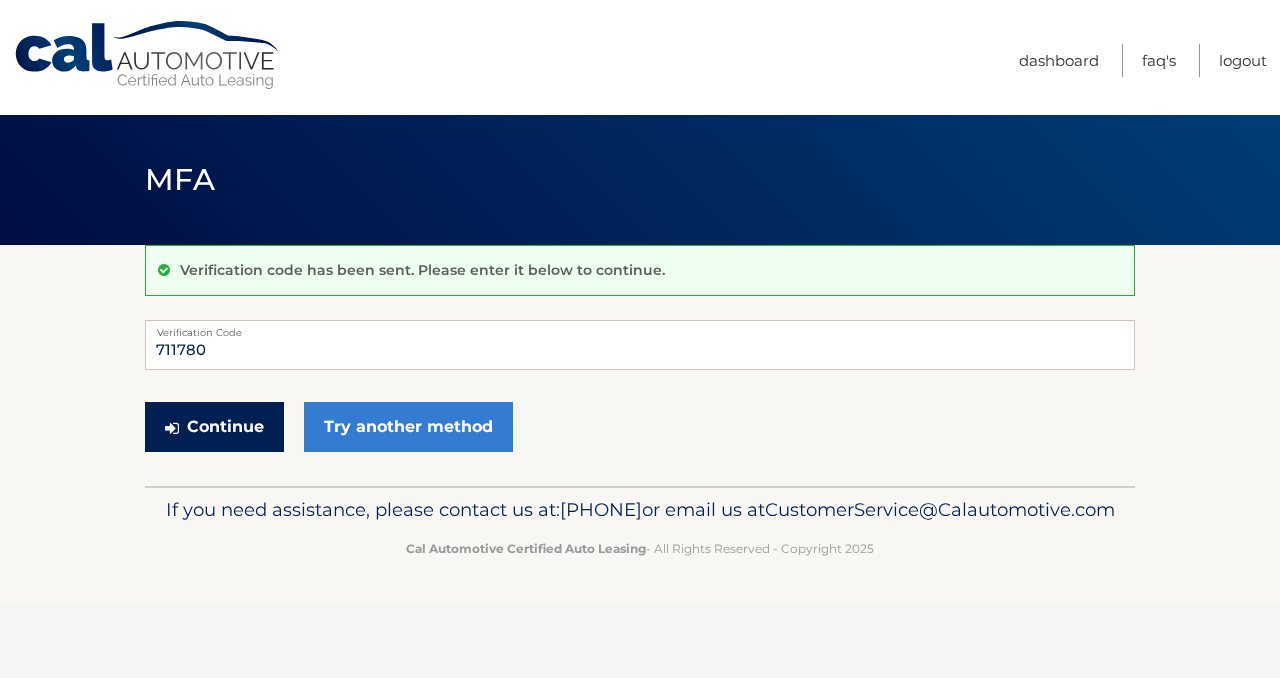 click on "Continue" at bounding box center (214, 427) 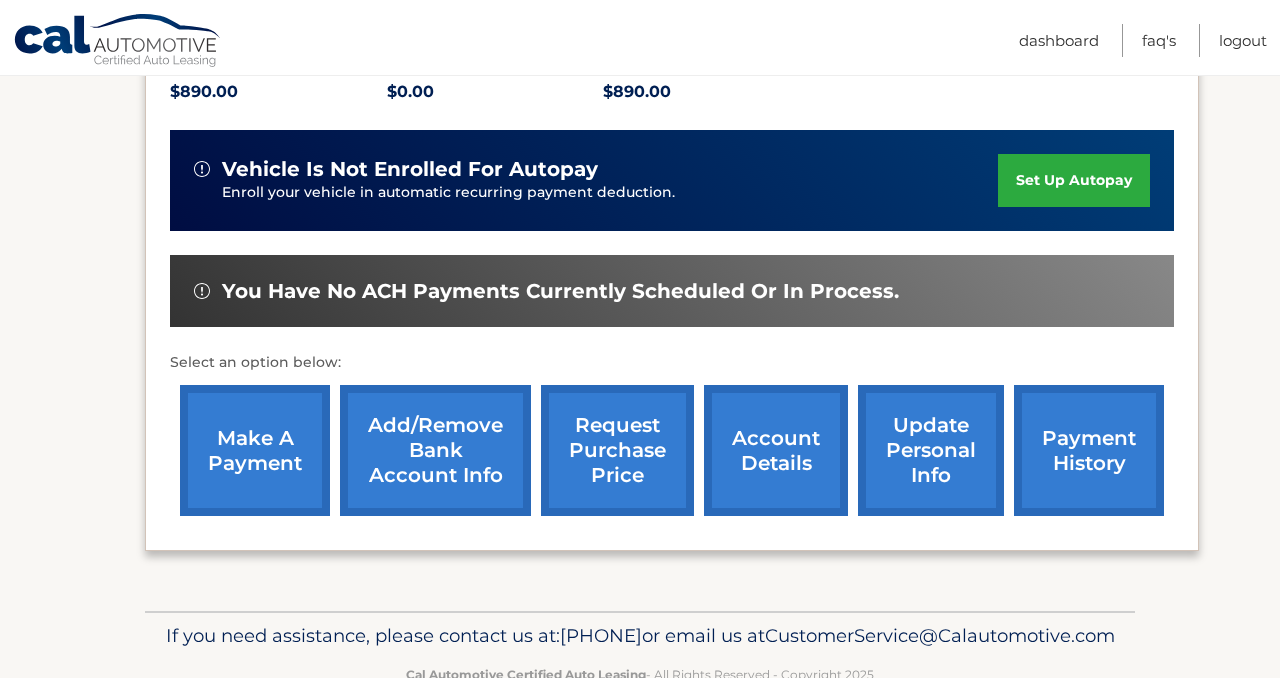 scroll, scrollTop: 450, scrollLeft: 0, axis: vertical 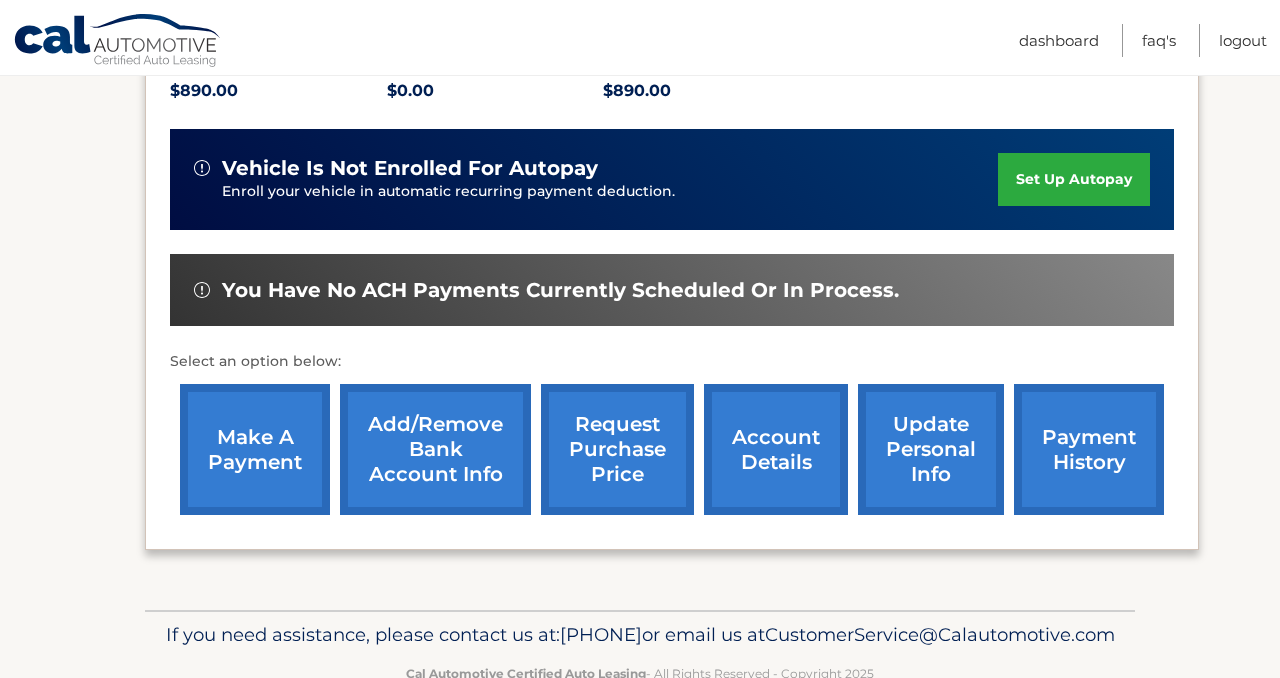 click on "payment history" at bounding box center (1089, 449) 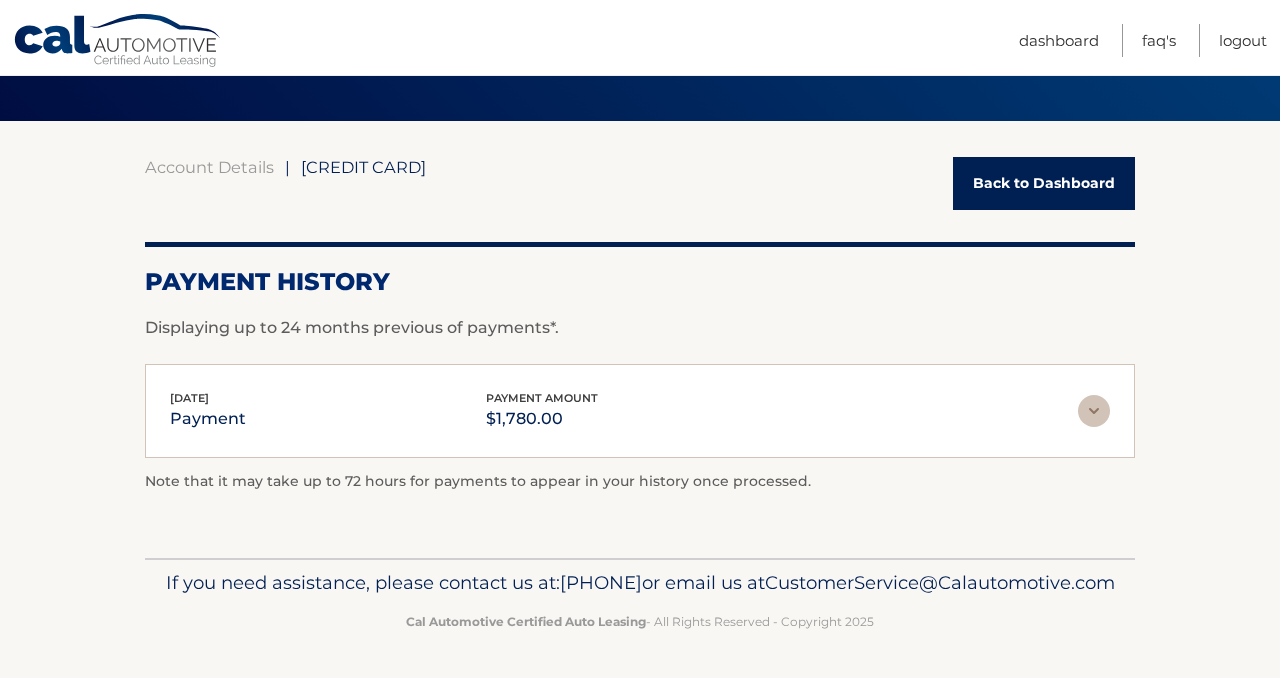 scroll, scrollTop: 155, scrollLeft: 0, axis: vertical 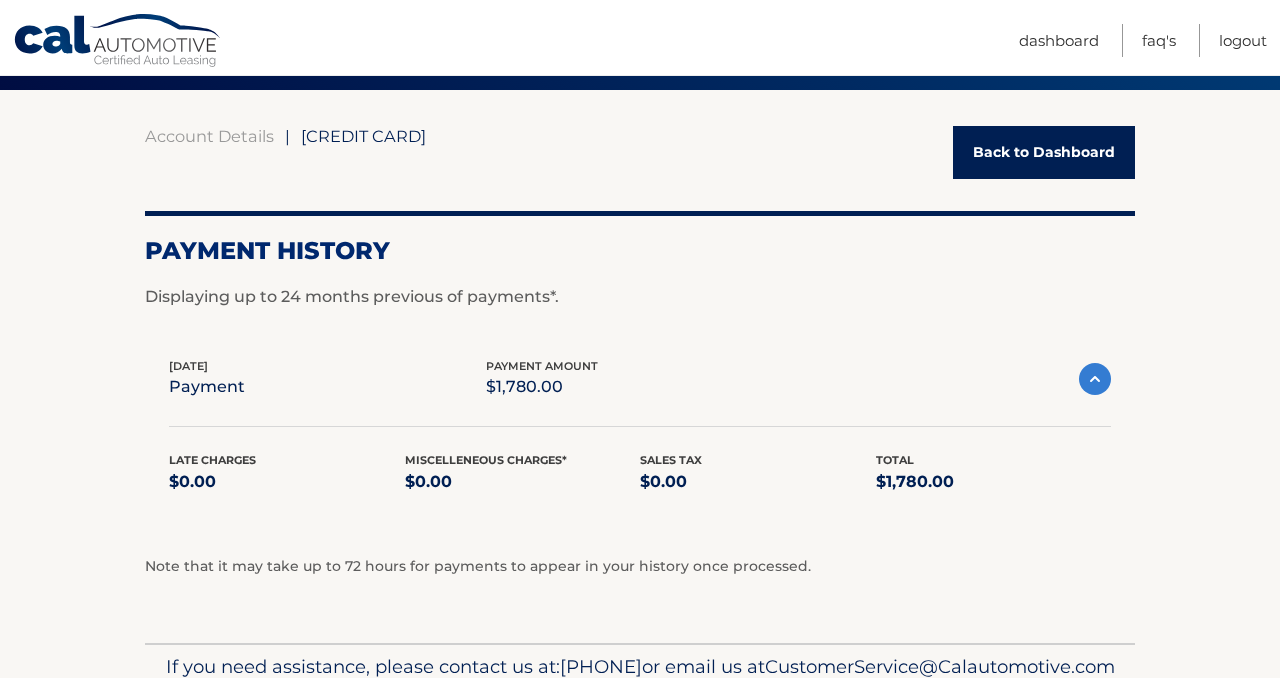 click on "Back to Dashboard" at bounding box center [1044, 152] 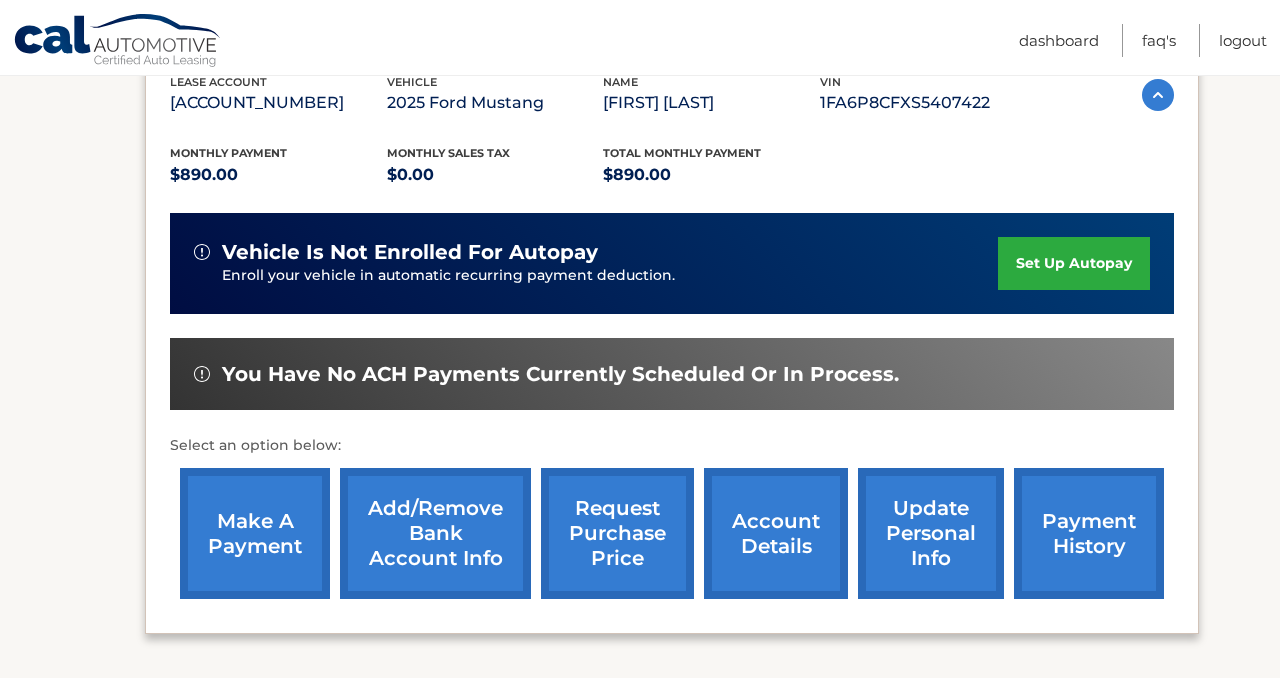 scroll, scrollTop: 372, scrollLeft: 0, axis: vertical 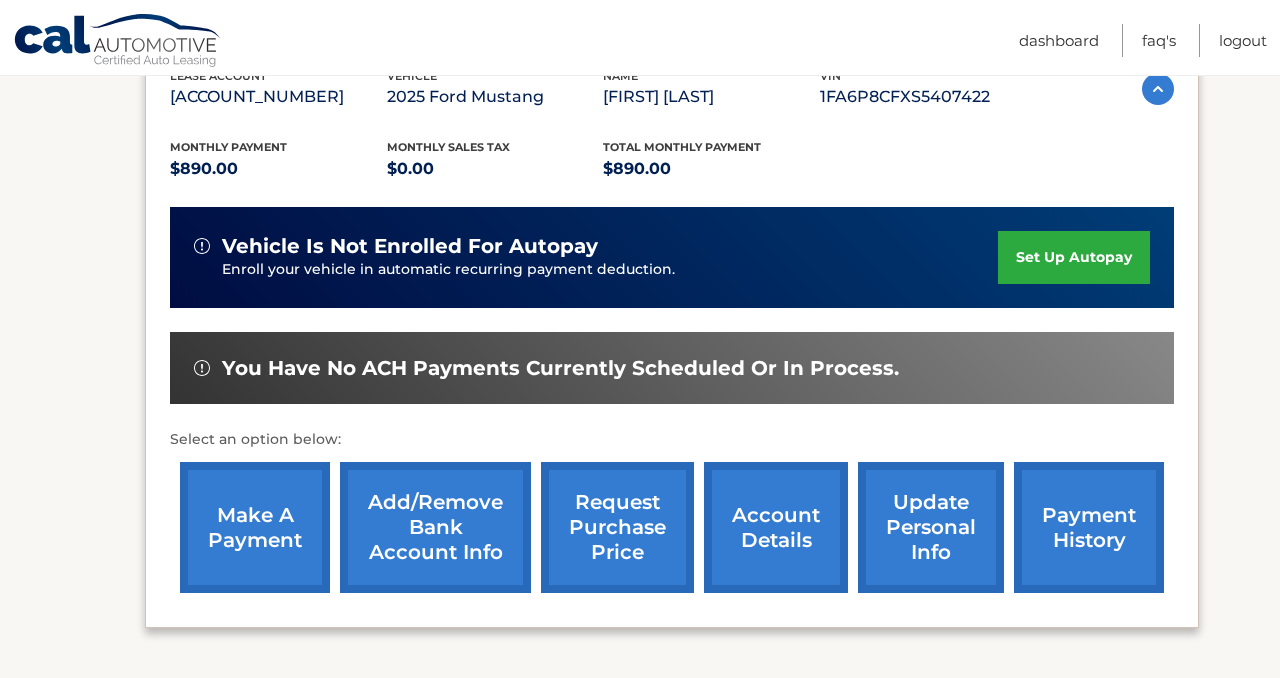 click on "make a payment" at bounding box center (255, 527) 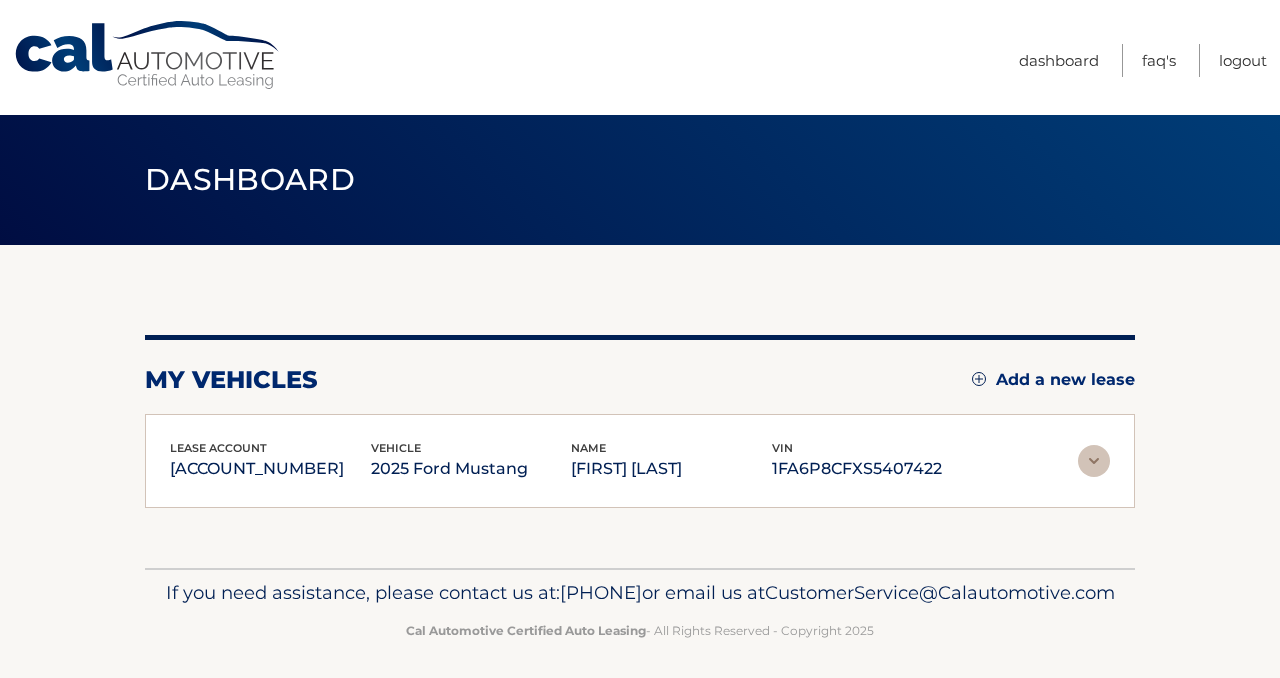 scroll, scrollTop: 0, scrollLeft: 0, axis: both 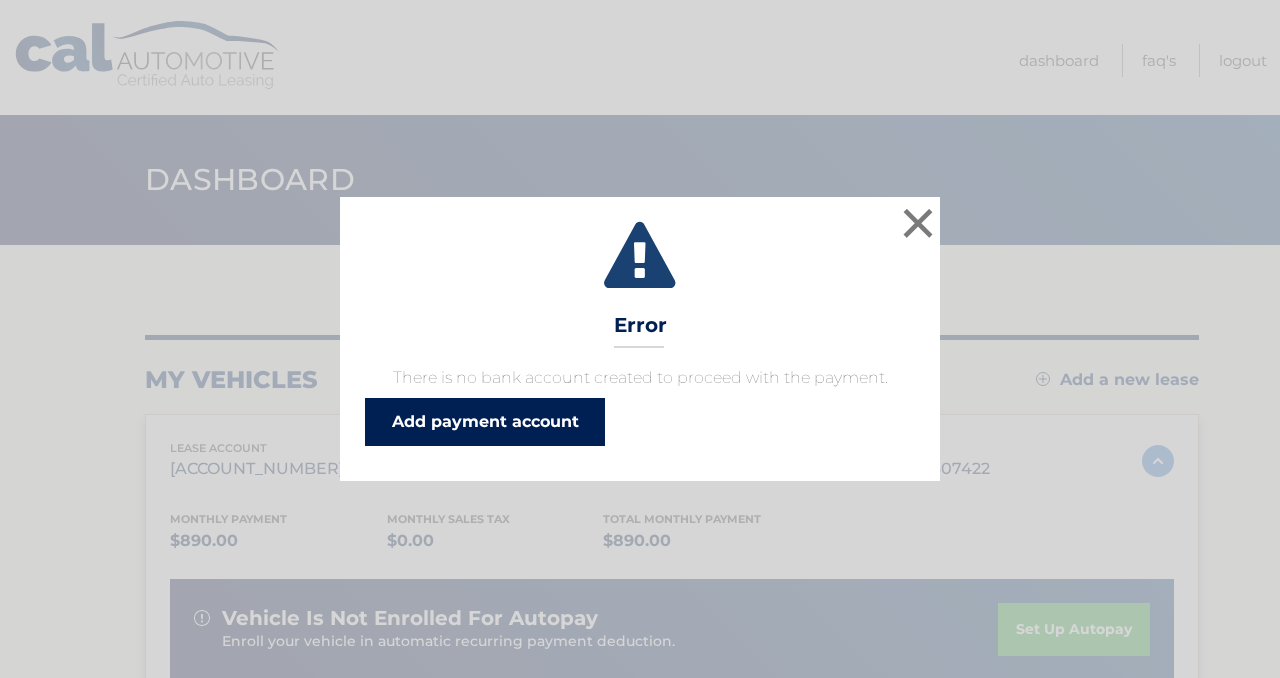 click on "Add payment account" at bounding box center [485, 422] 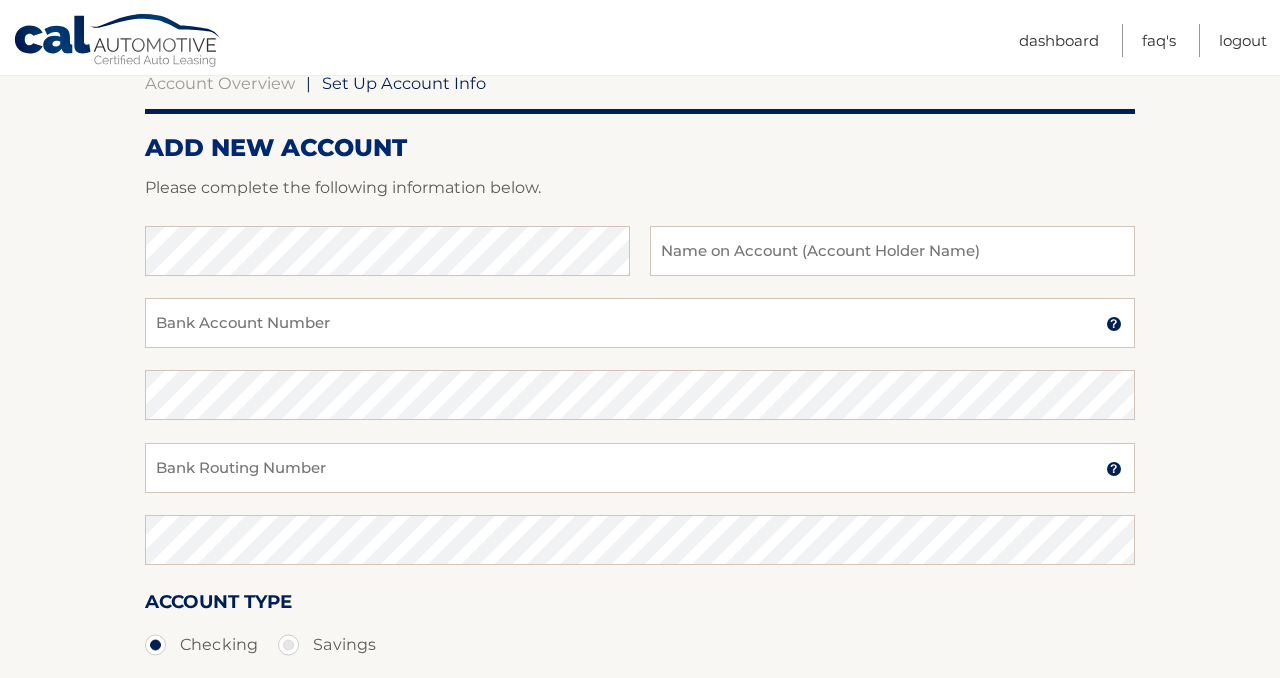 scroll, scrollTop: 202, scrollLeft: 0, axis: vertical 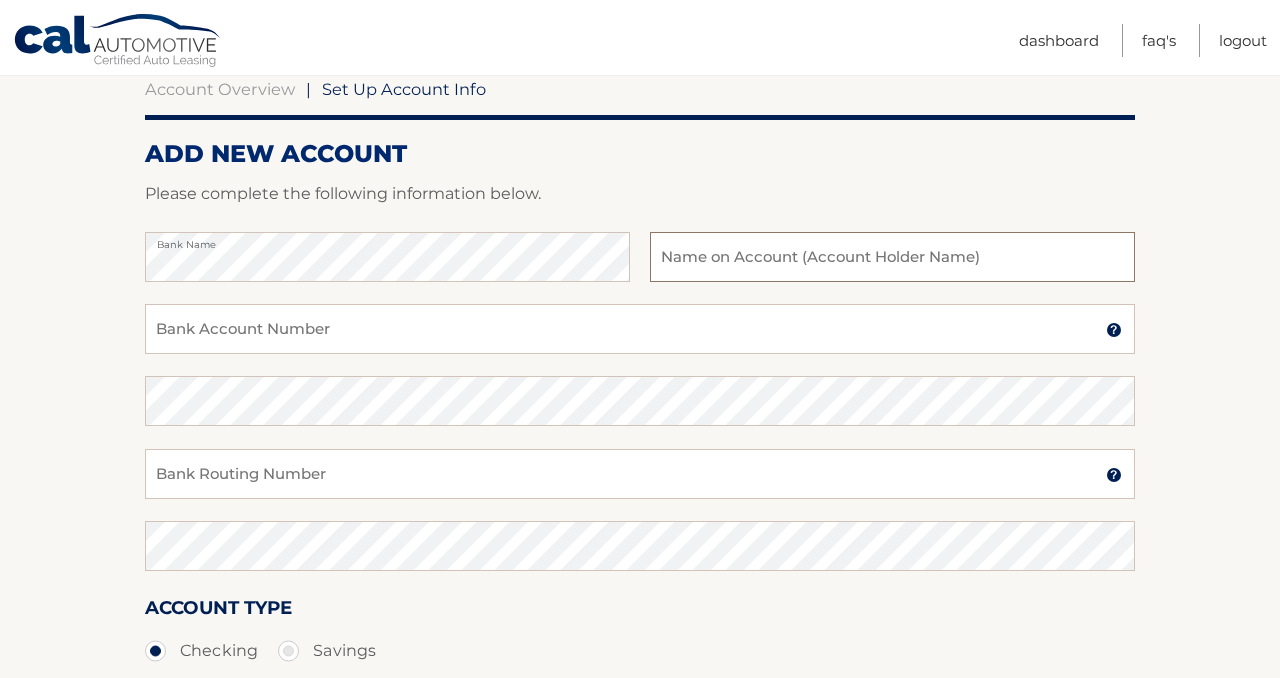 click at bounding box center [892, 257] 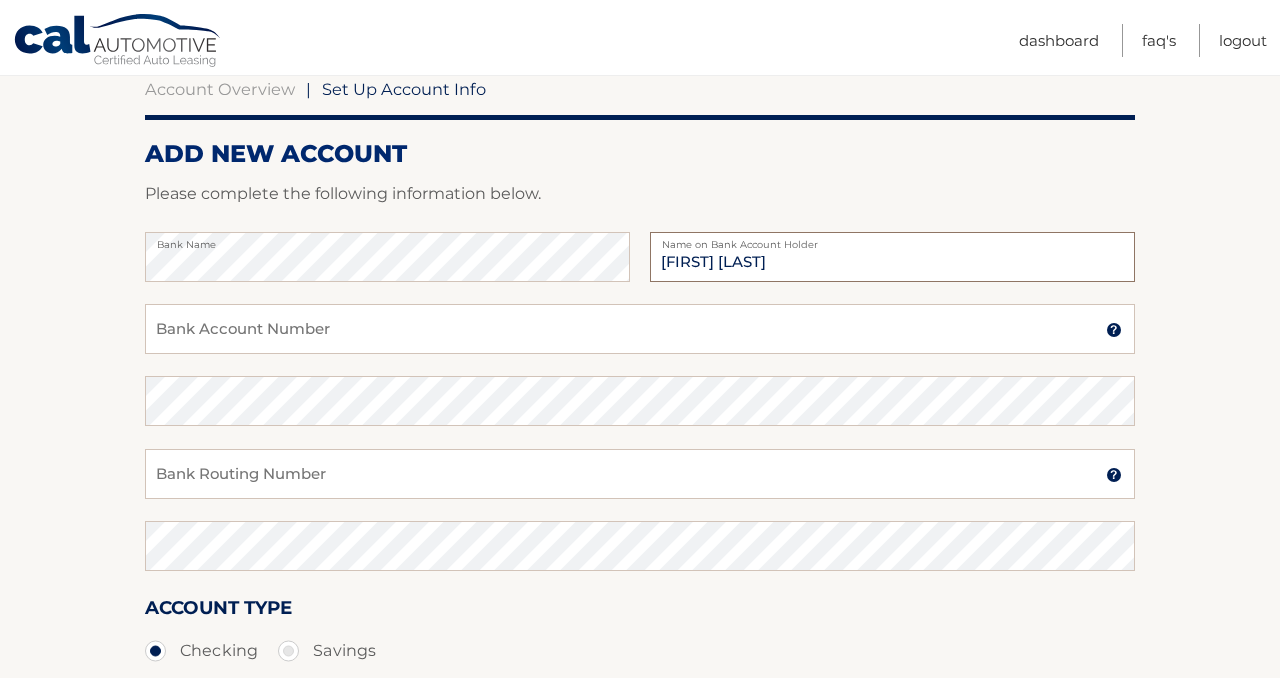 type on "[FIRST] [LAST]" 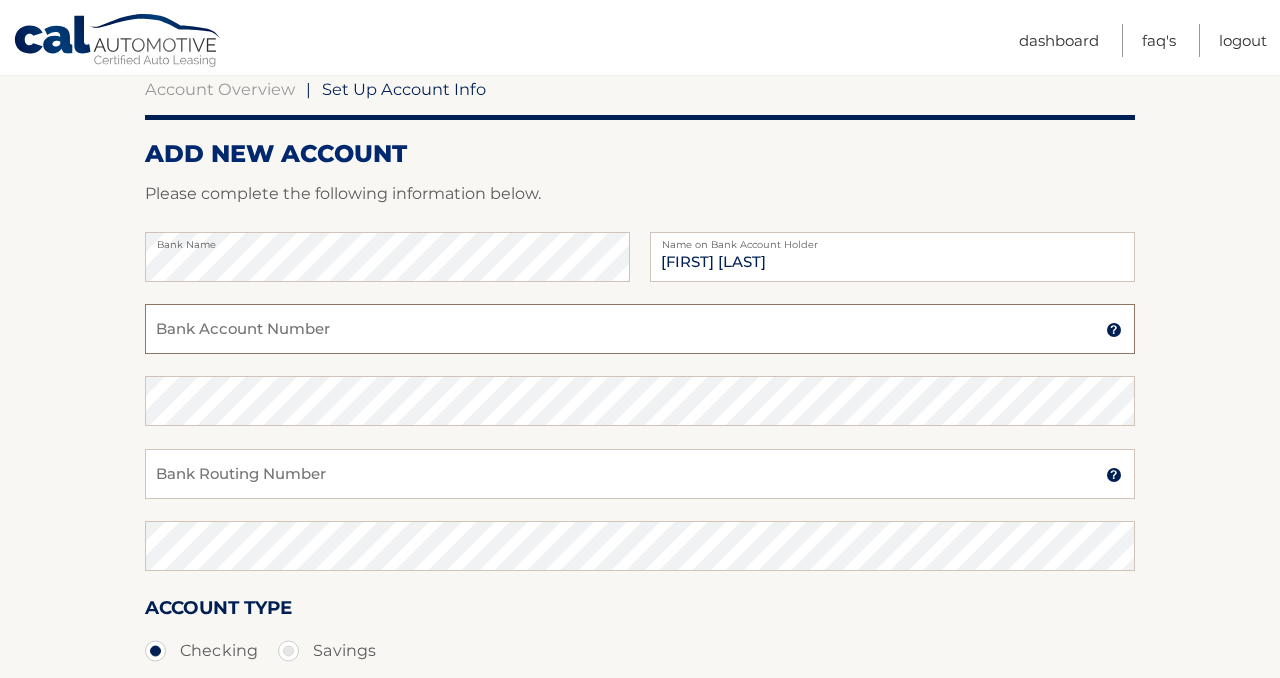 click on "Bank Account Number" at bounding box center (640, 329) 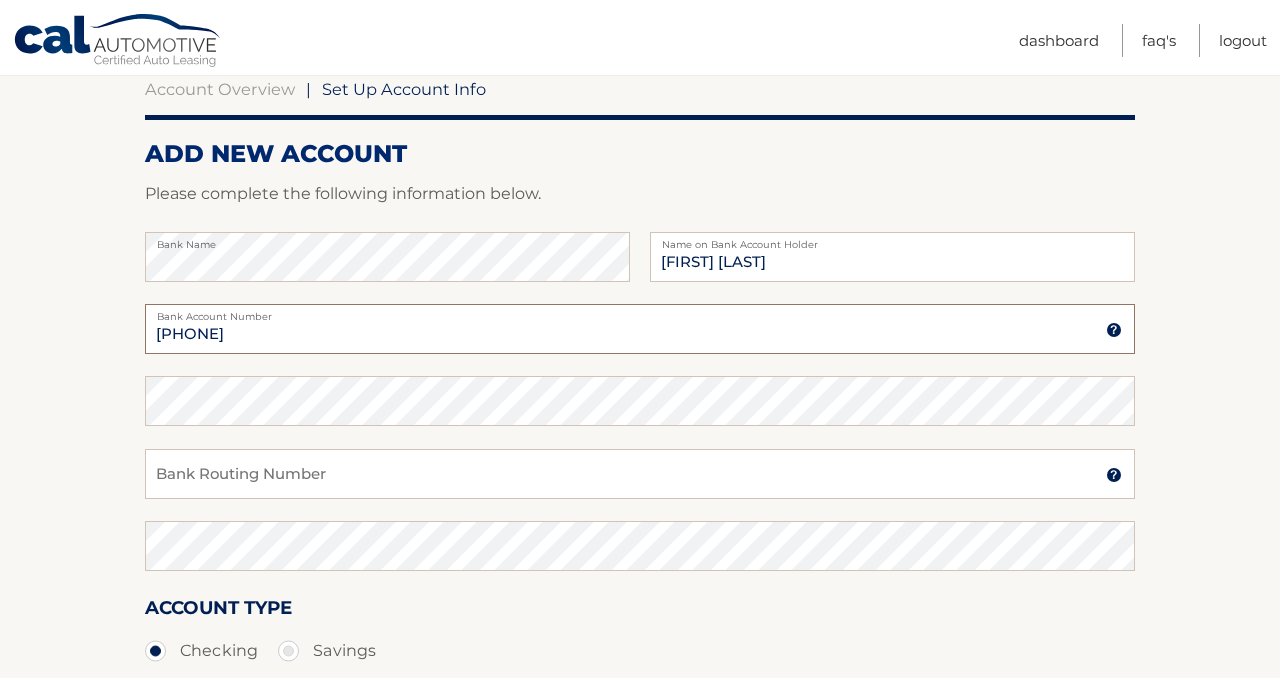 scroll, scrollTop: 201, scrollLeft: 0, axis: vertical 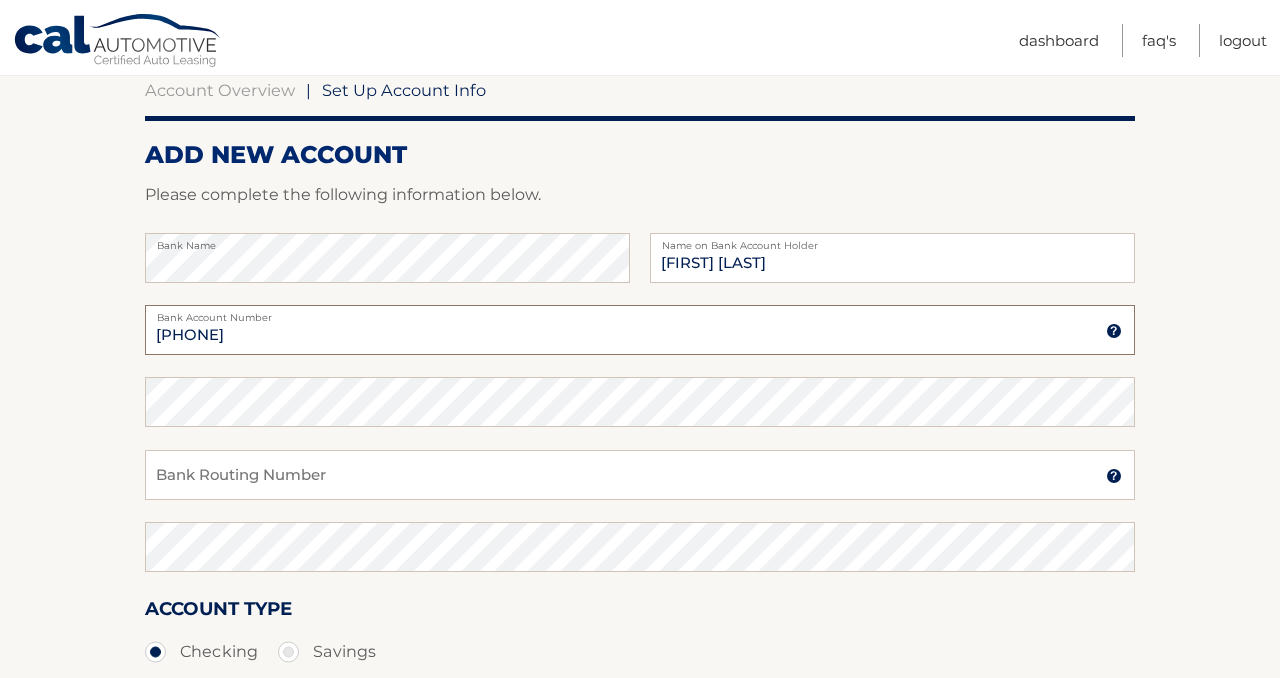 type on "[PHONE]" 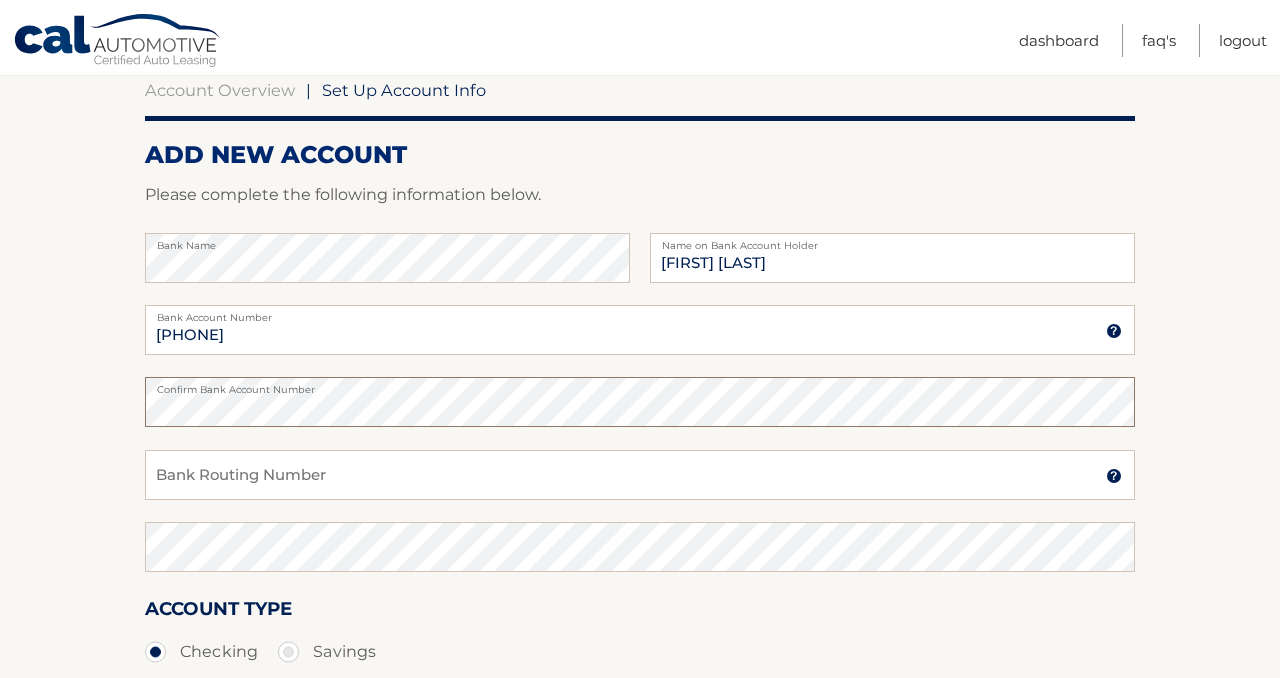 scroll, scrollTop: 192, scrollLeft: 0, axis: vertical 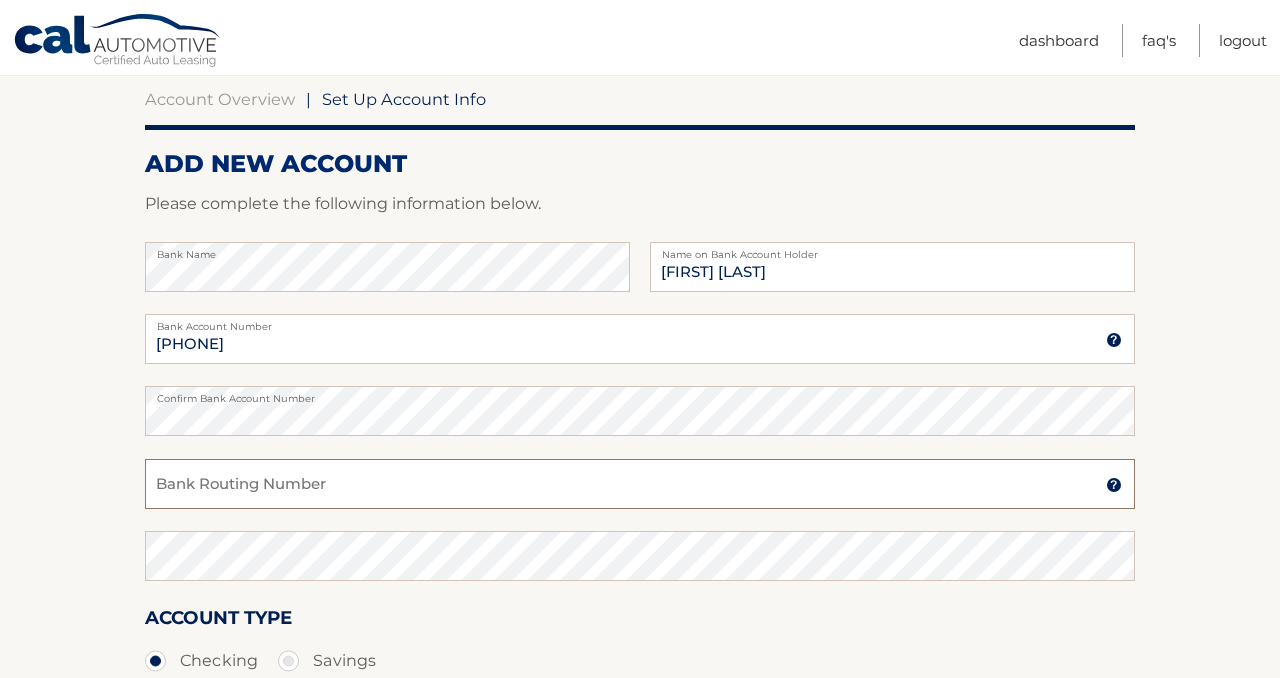 click on "Bank Routing Number" at bounding box center [640, 484] 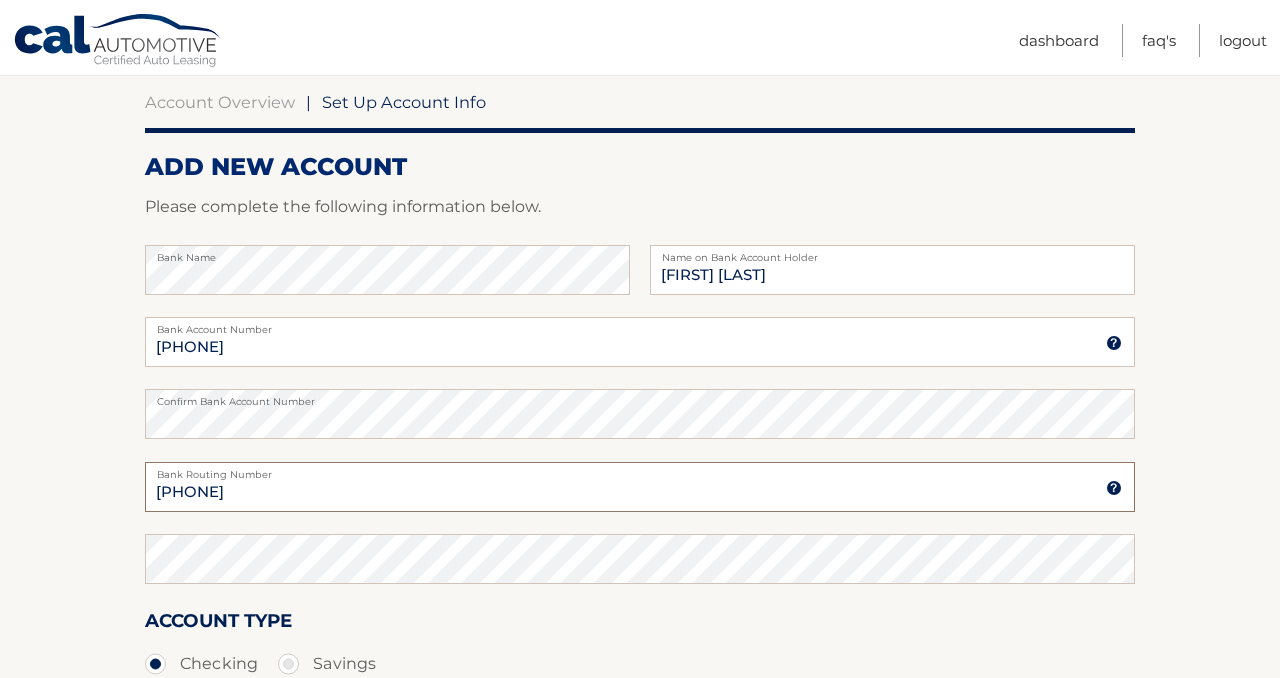 type on "026013673" 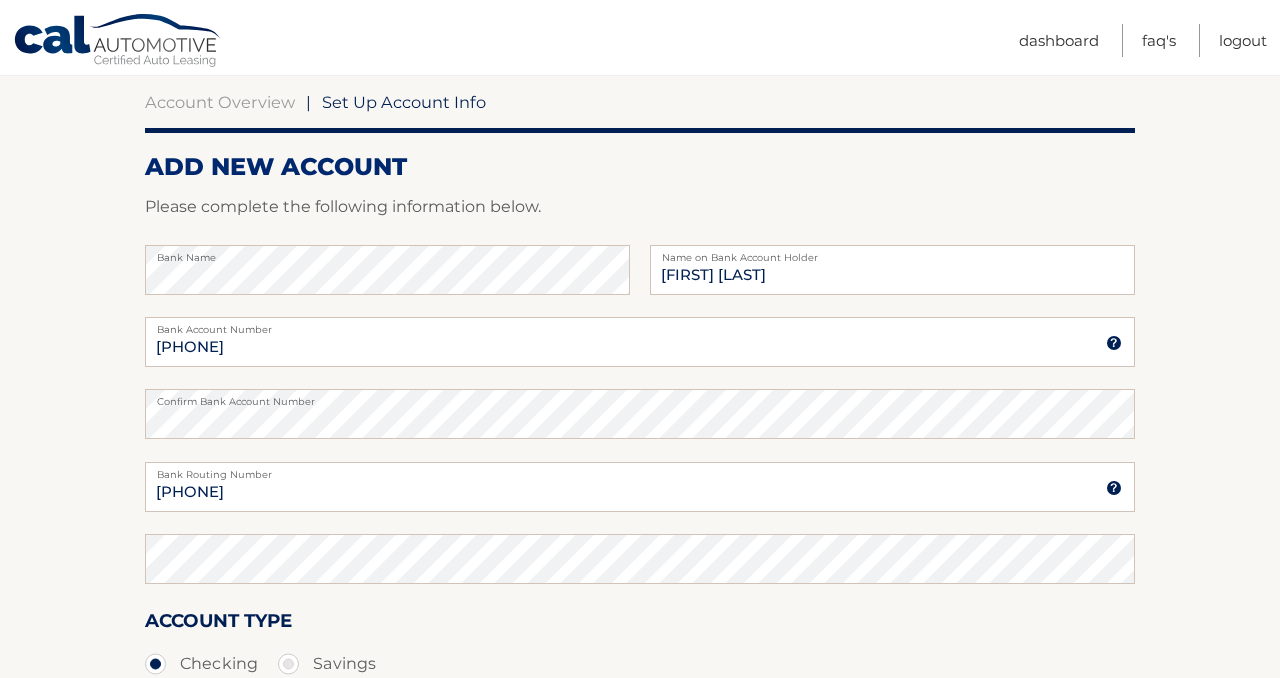 scroll, scrollTop: 482, scrollLeft: 0, axis: vertical 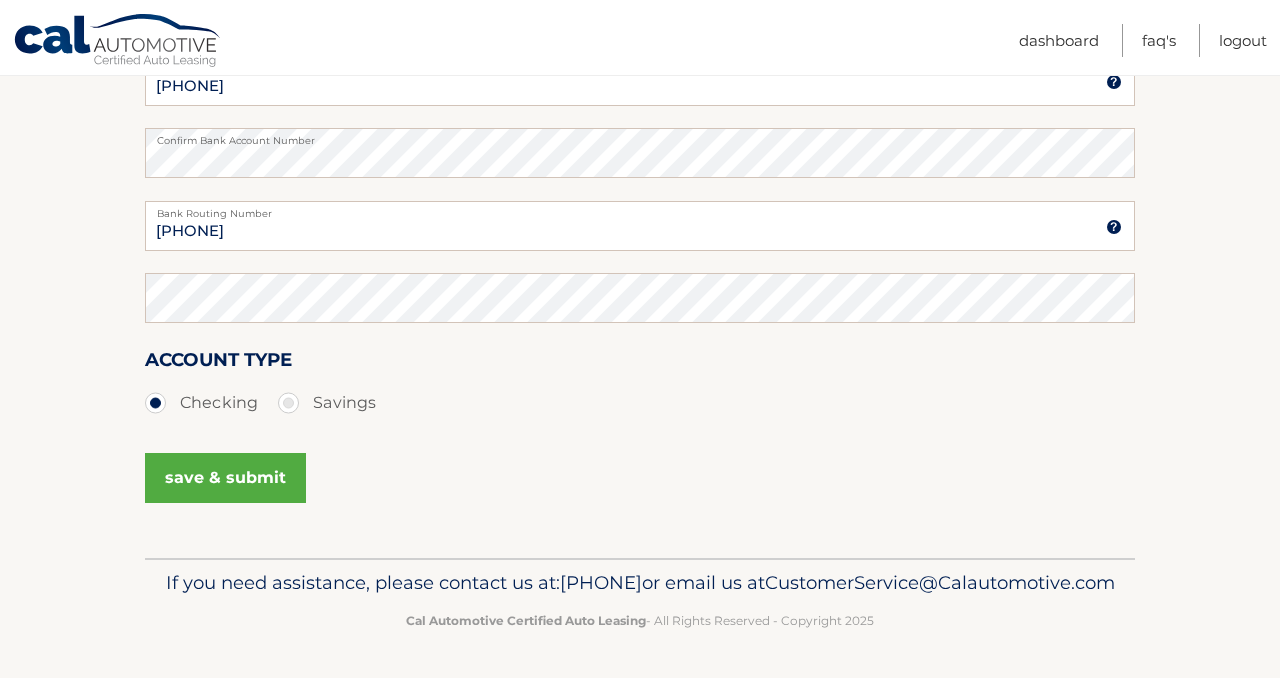 type 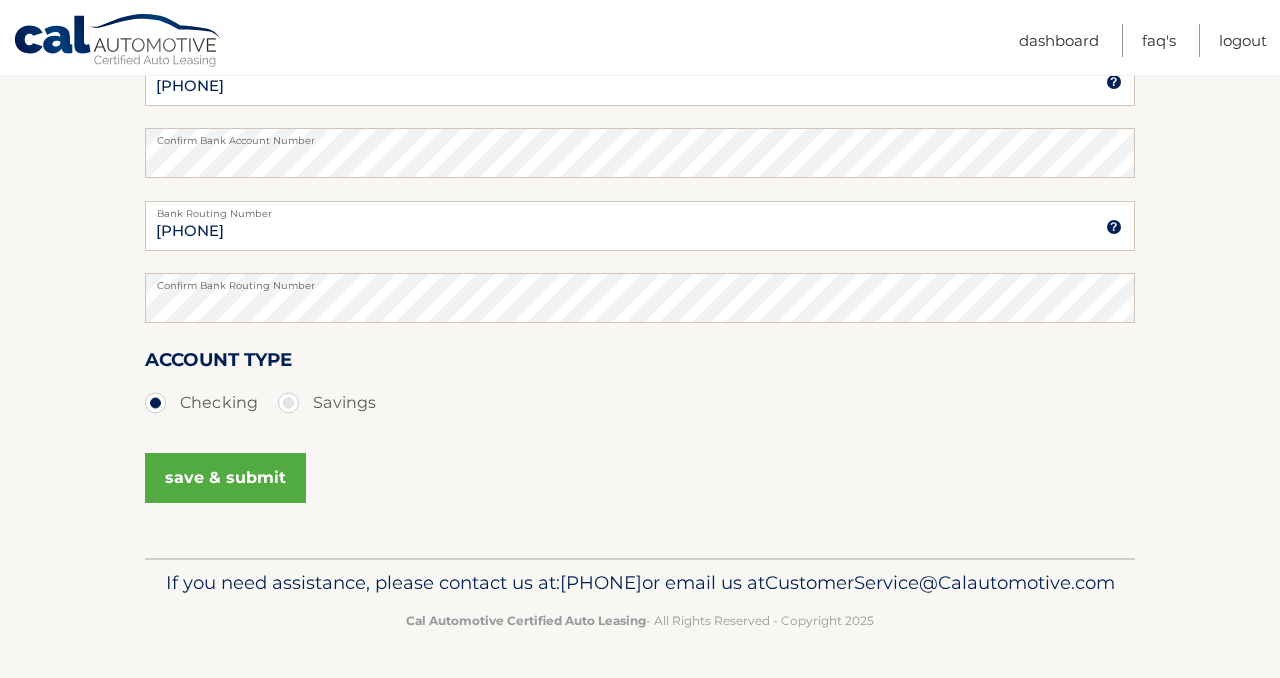 click on "save & submit" at bounding box center [225, 478] 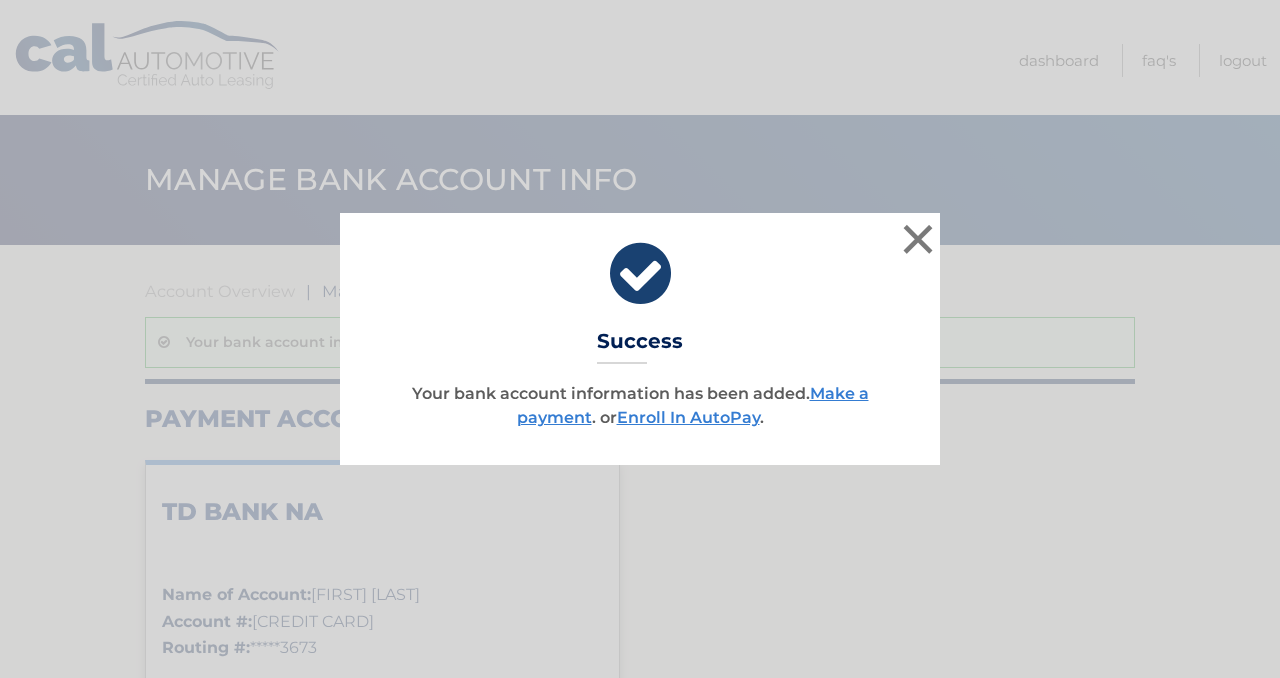 scroll, scrollTop: 0, scrollLeft: 0, axis: both 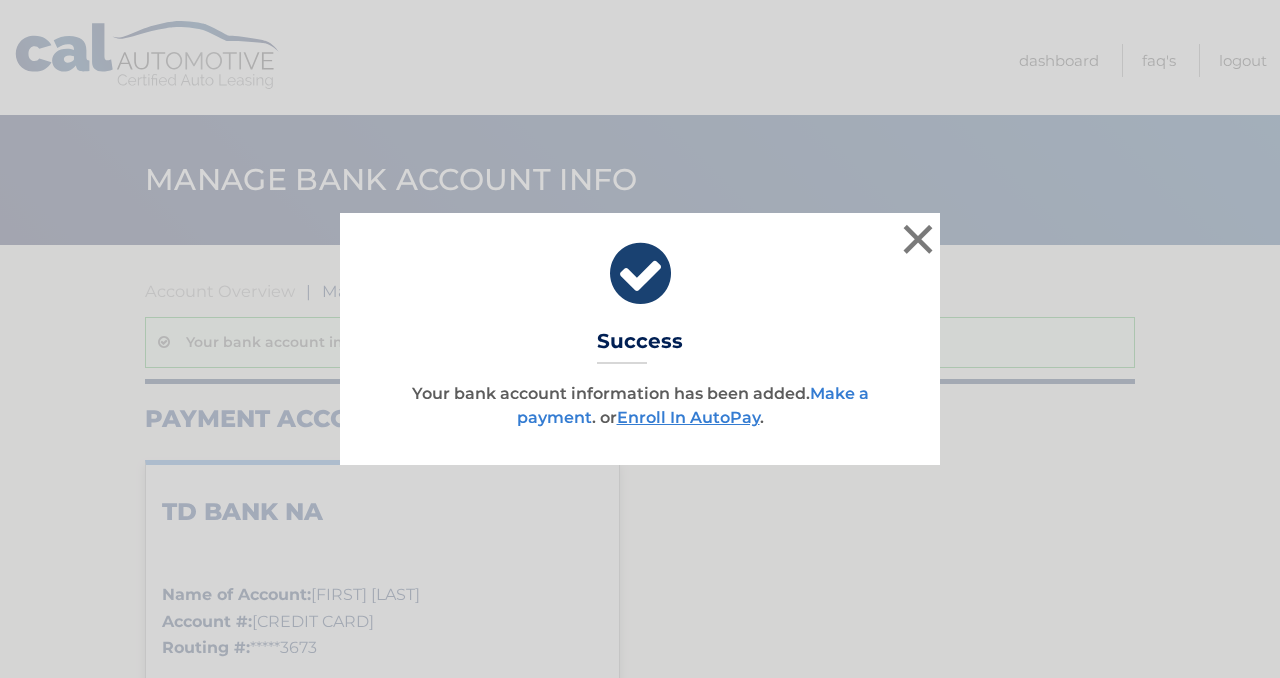 click on "Make a payment" at bounding box center [693, 405] 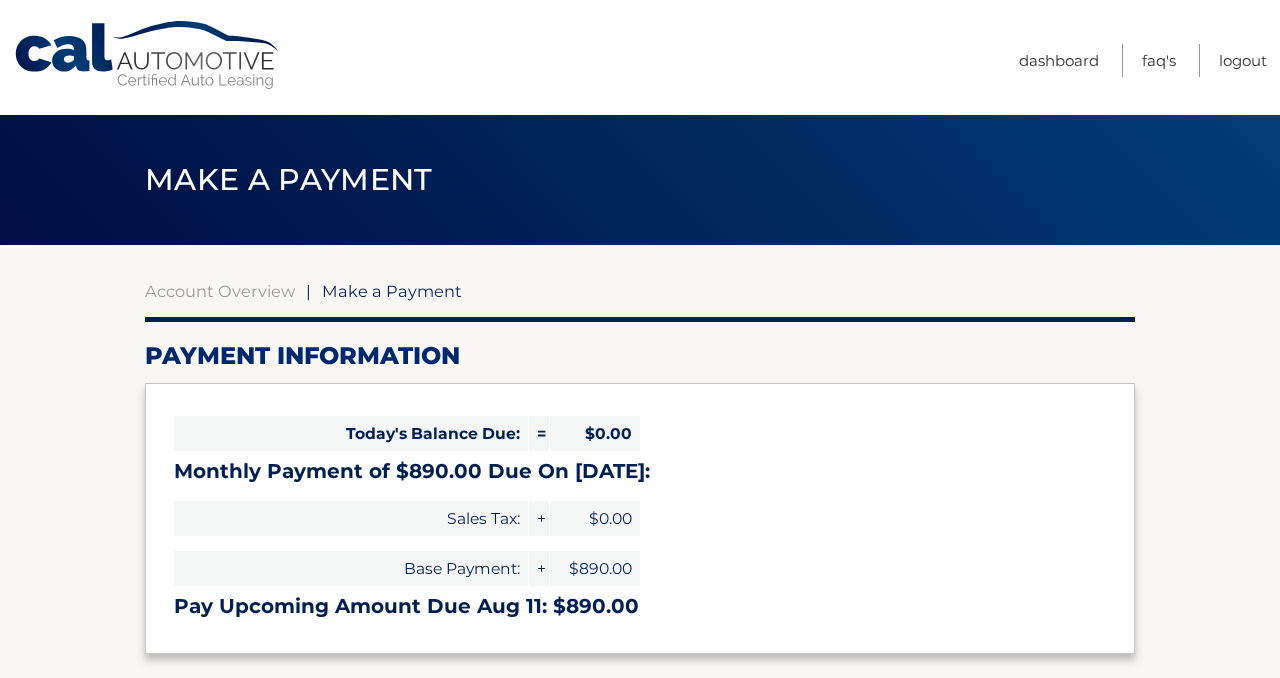 select on "Y2M4ODdiMmYtMGM5MS00ODFiLWIxZDgtYjA4ZWMwYTY3MWE4" 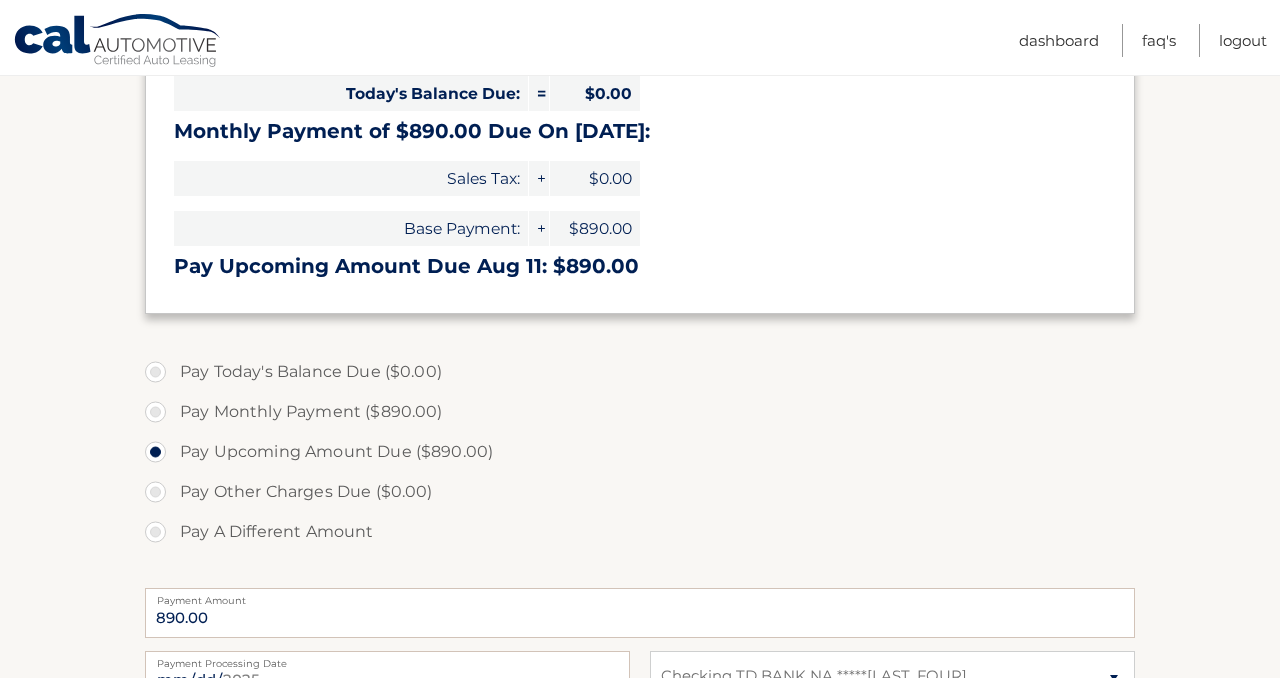 scroll, scrollTop: 350, scrollLeft: 0, axis: vertical 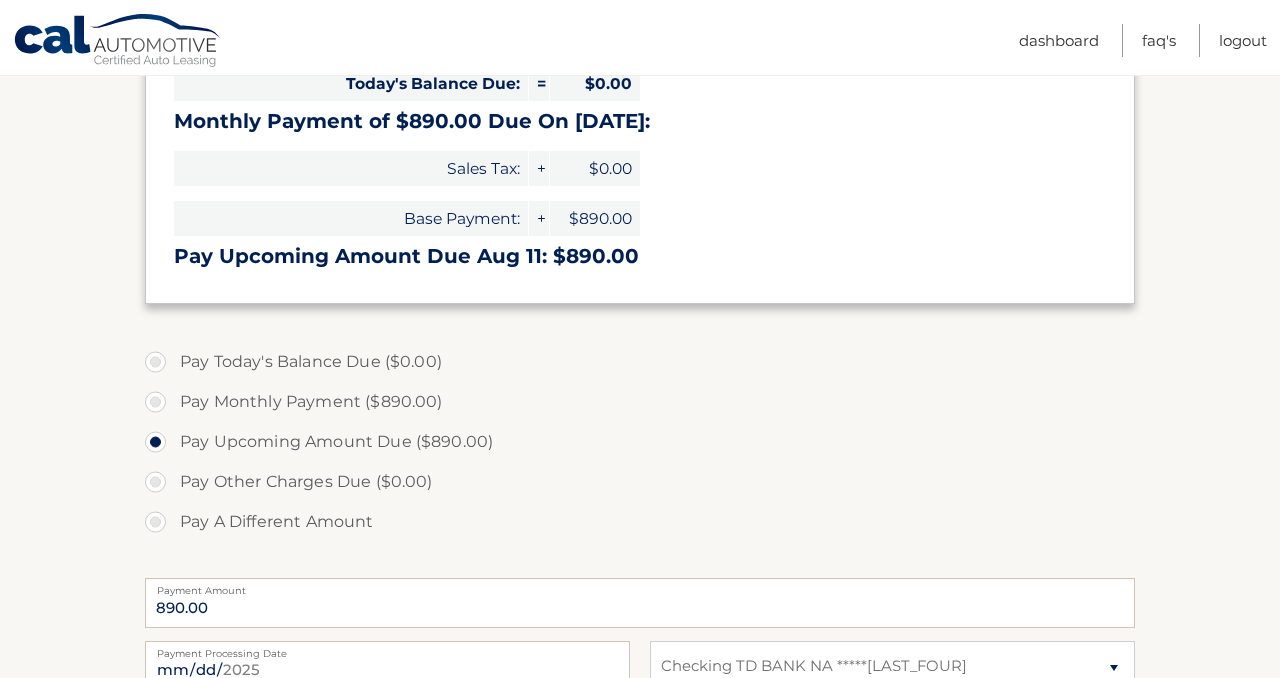 click on "Pay Monthly Payment ($890.00)" at bounding box center [640, 402] 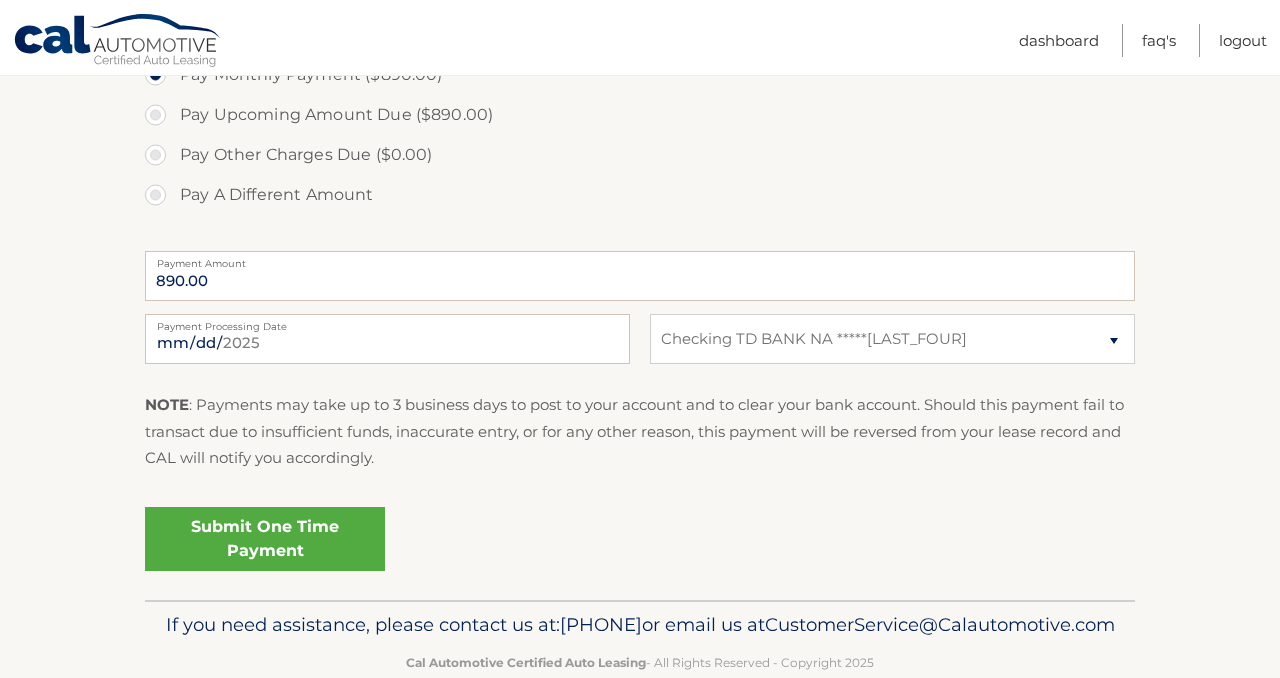 scroll, scrollTop: 686, scrollLeft: 0, axis: vertical 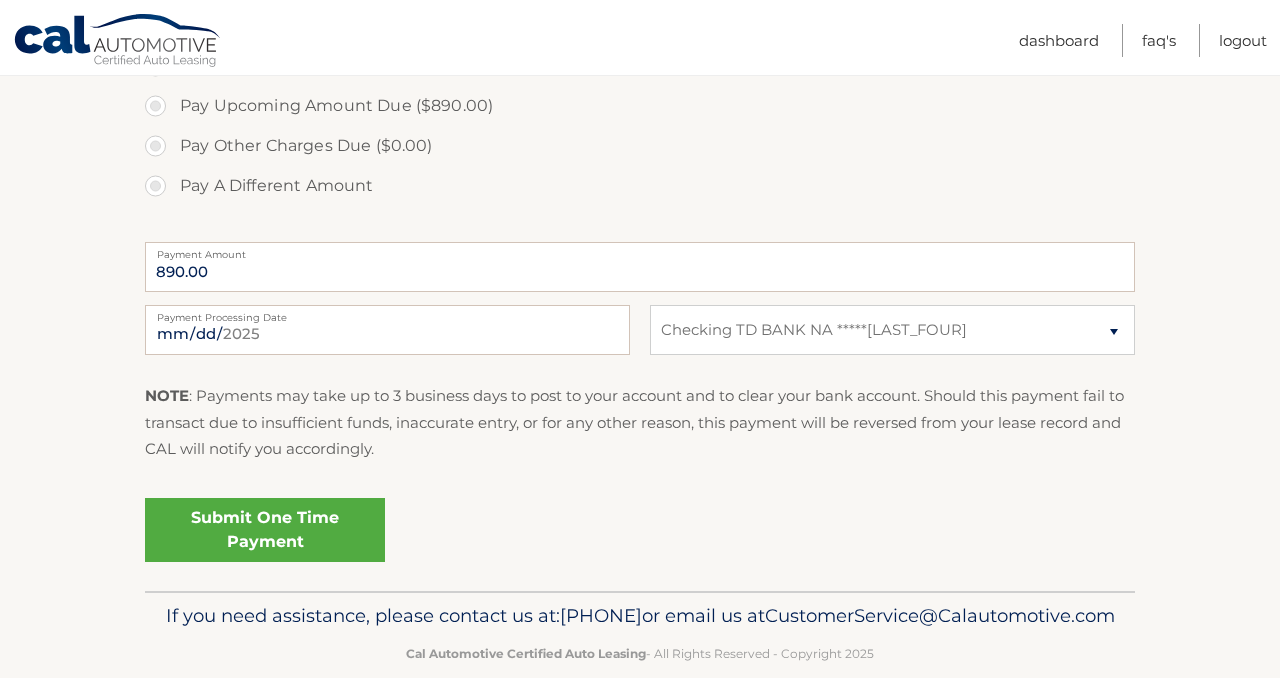 click on "Submit One Time Payment" at bounding box center [265, 530] 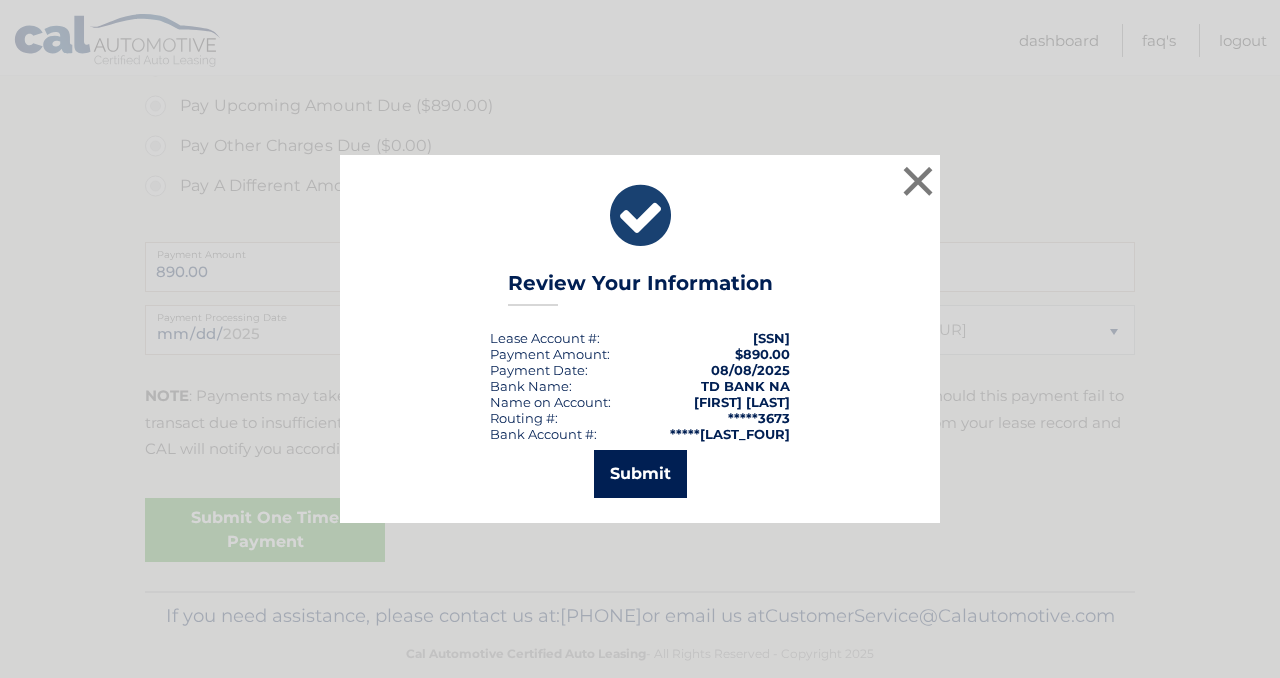 click on "Submit" at bounding box center [640, 474] 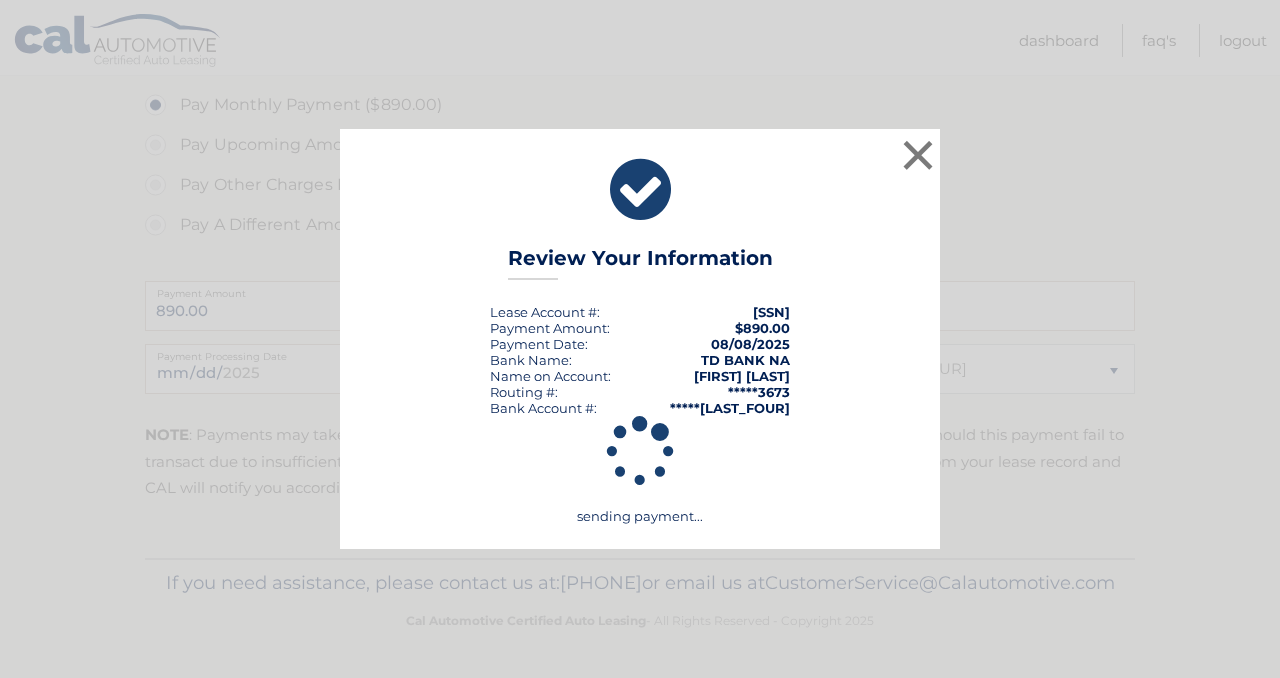 scroll, scrollTop: 679, scrollLeft: 0, axis: vertical 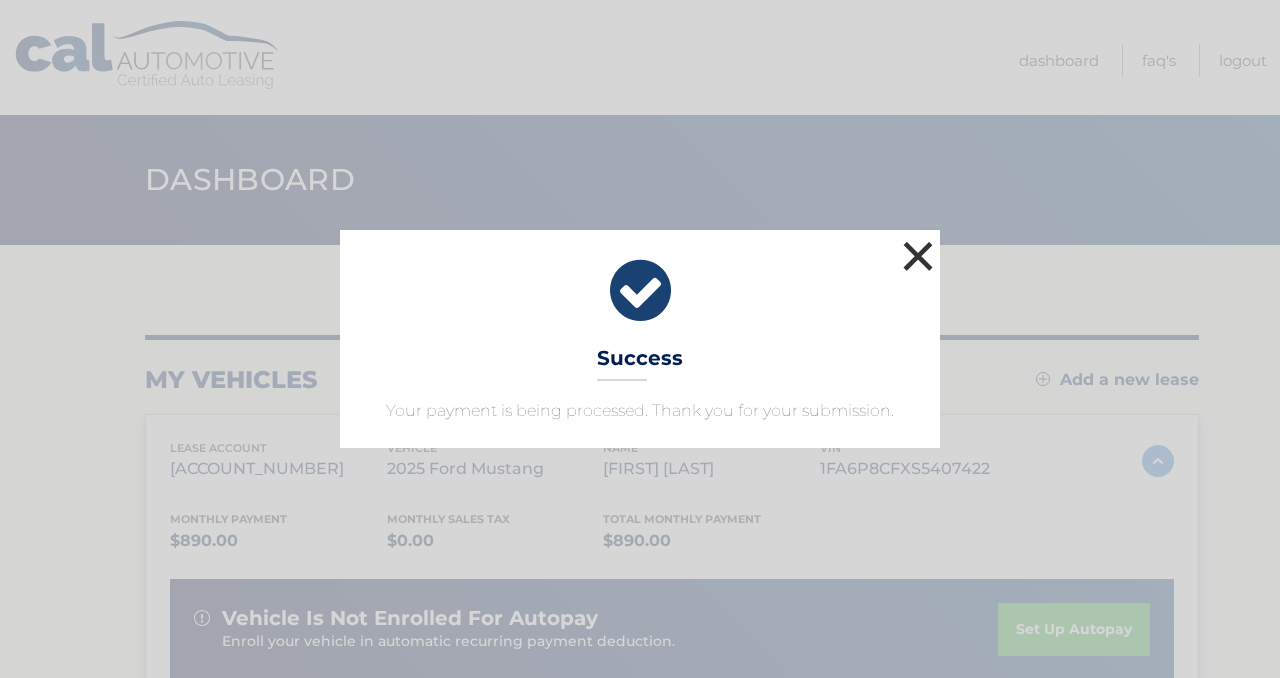 click on "×" at bounding box center (918, 256) 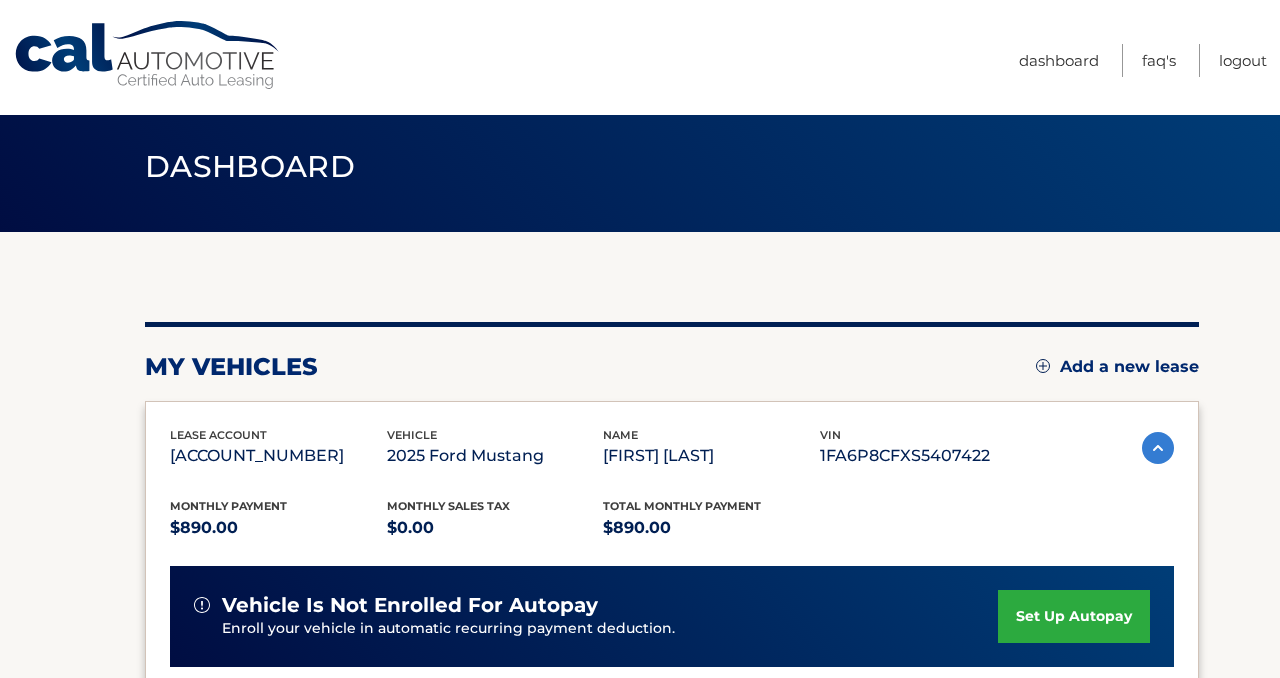 scroll, scrollTop: 0, scrollLeft: 0, axis: both 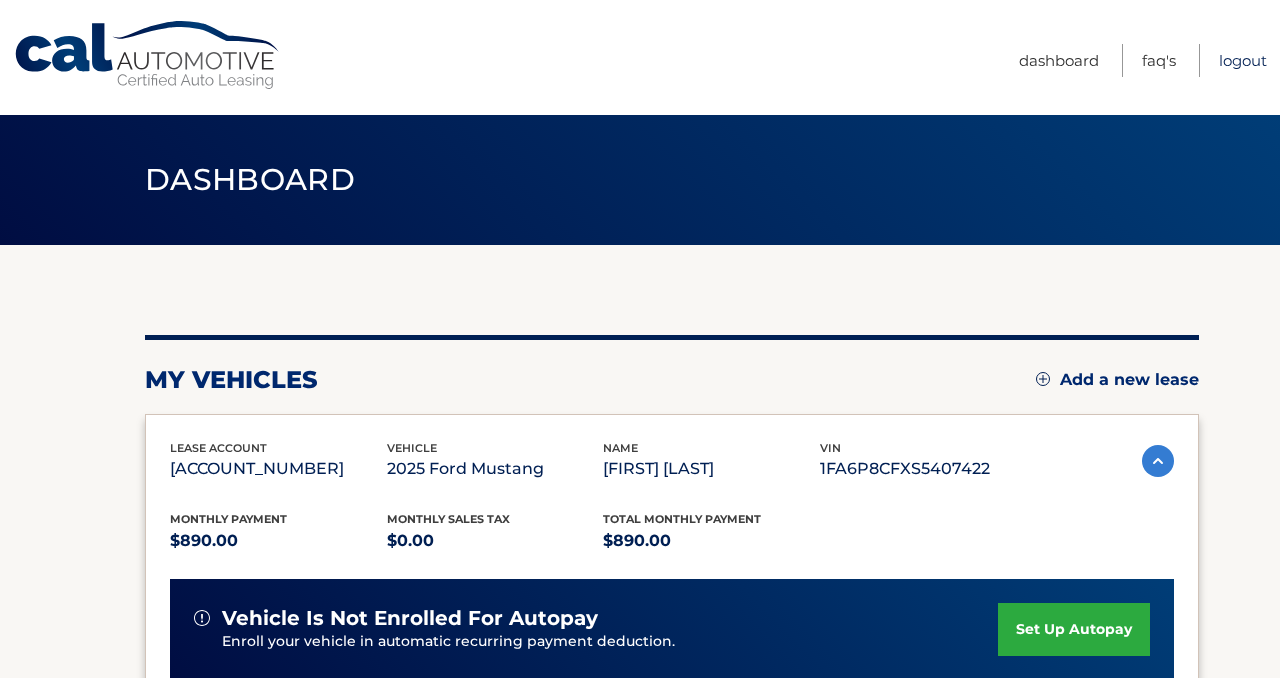click on "Logout" at bounding box center (1243, 60) 